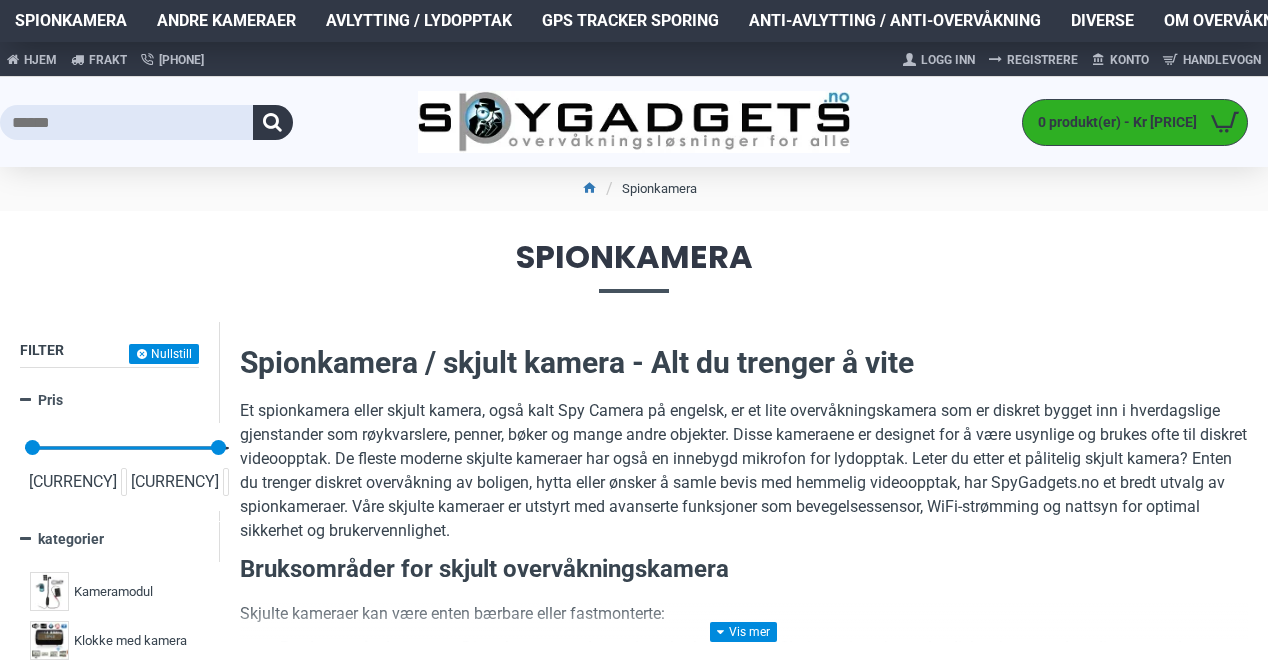 click on "Ønsker du å ha oversikt over hva som skjer hjemme eller på hytta, uten komplisert oppsett? Denne spionkamera USB-laderen gir deg en enkel og pålitelig løsning. Skjult i en vanlig USB-lader, er kameraet perfekt for overvåkning uten WiFi – ideelt for steder uten internett.
Hvorfor velge d.." at bounding box center [869, 1223] 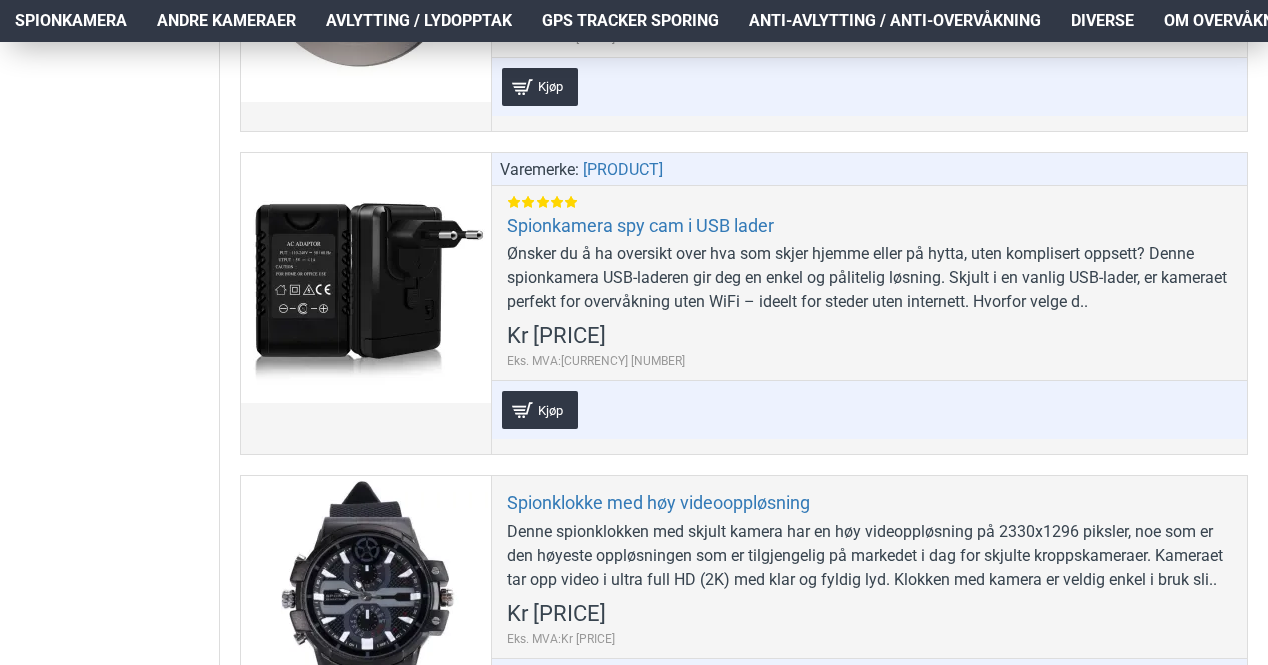 scroll, scrollTop: 0, scrollLeft: 0, axis: both 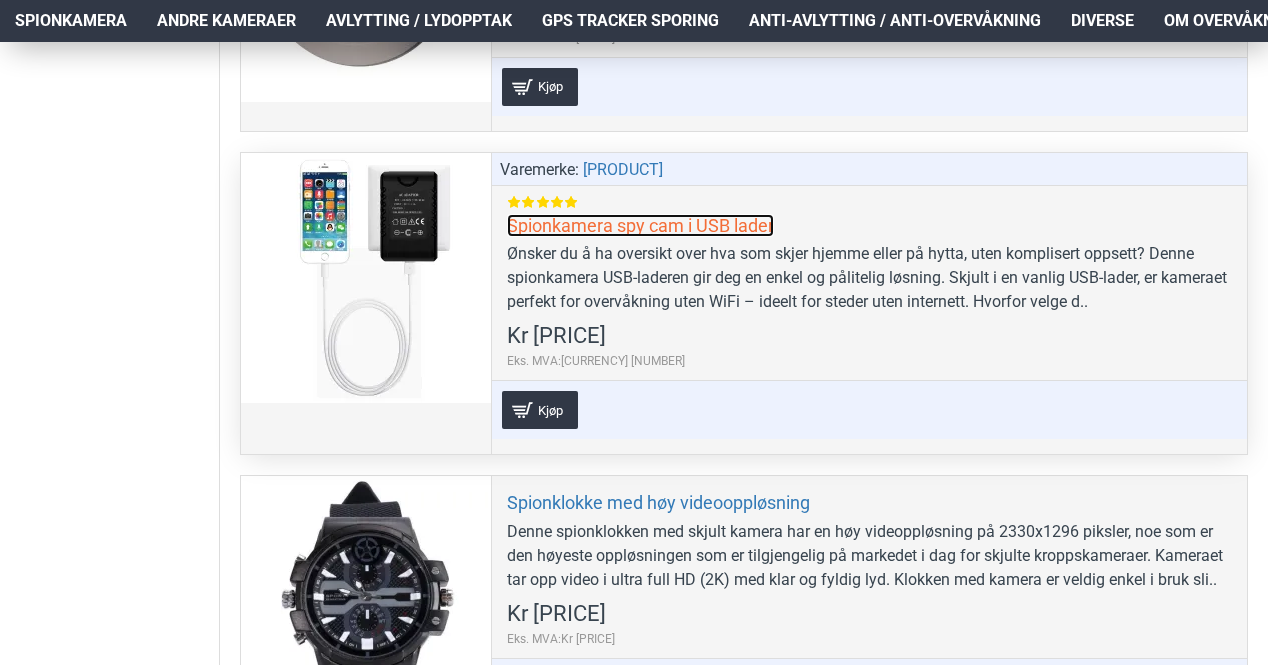 click on "Spionkamera spy cam i USB lader" at bounding box center [640, 225] 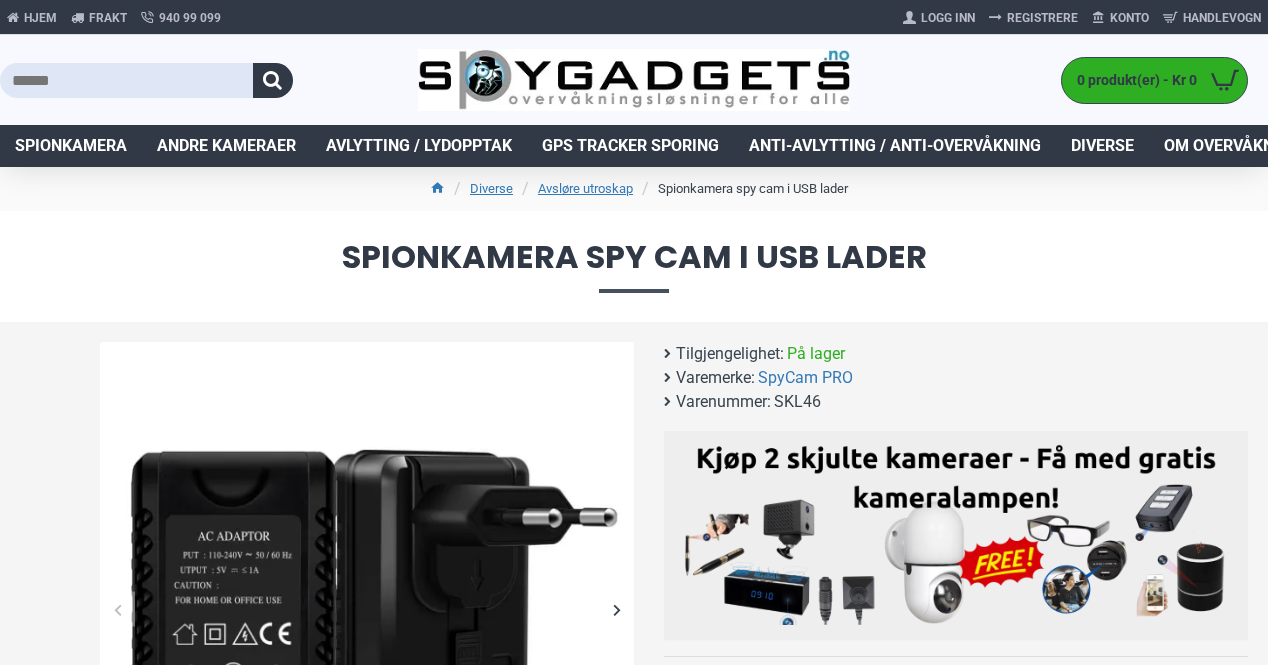 scroll, scrollTop: 0, scrollLeft: 0, axis: both 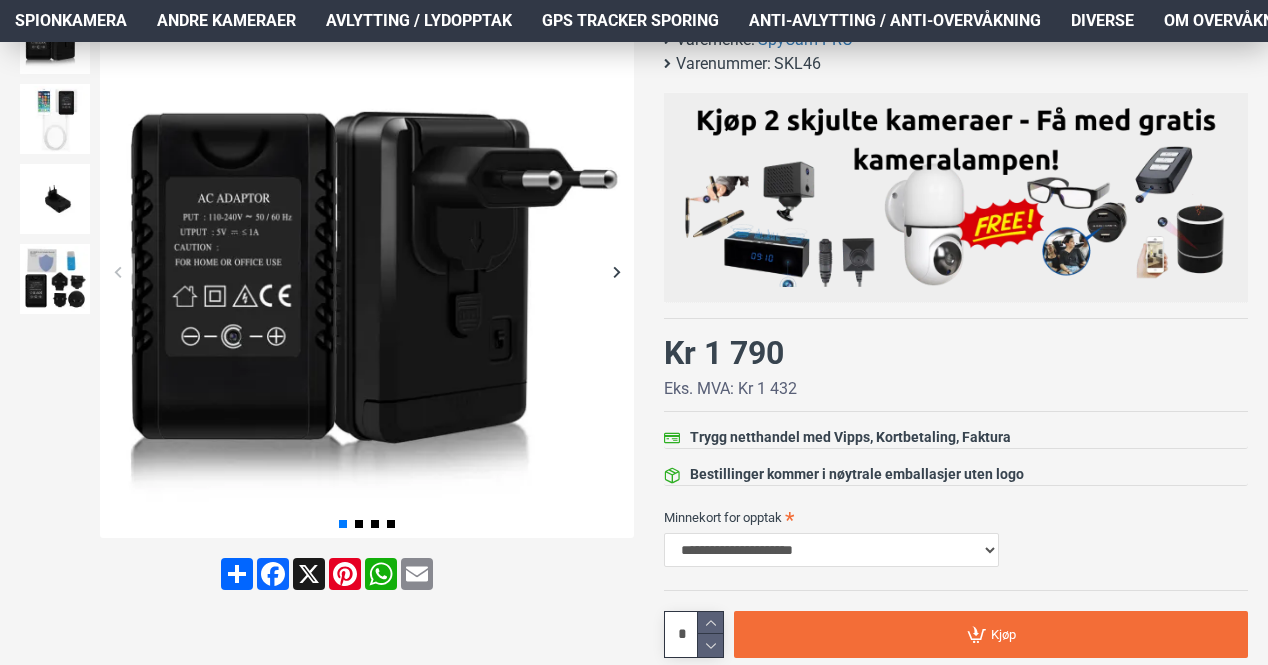 click at bounding box center (616, 271) 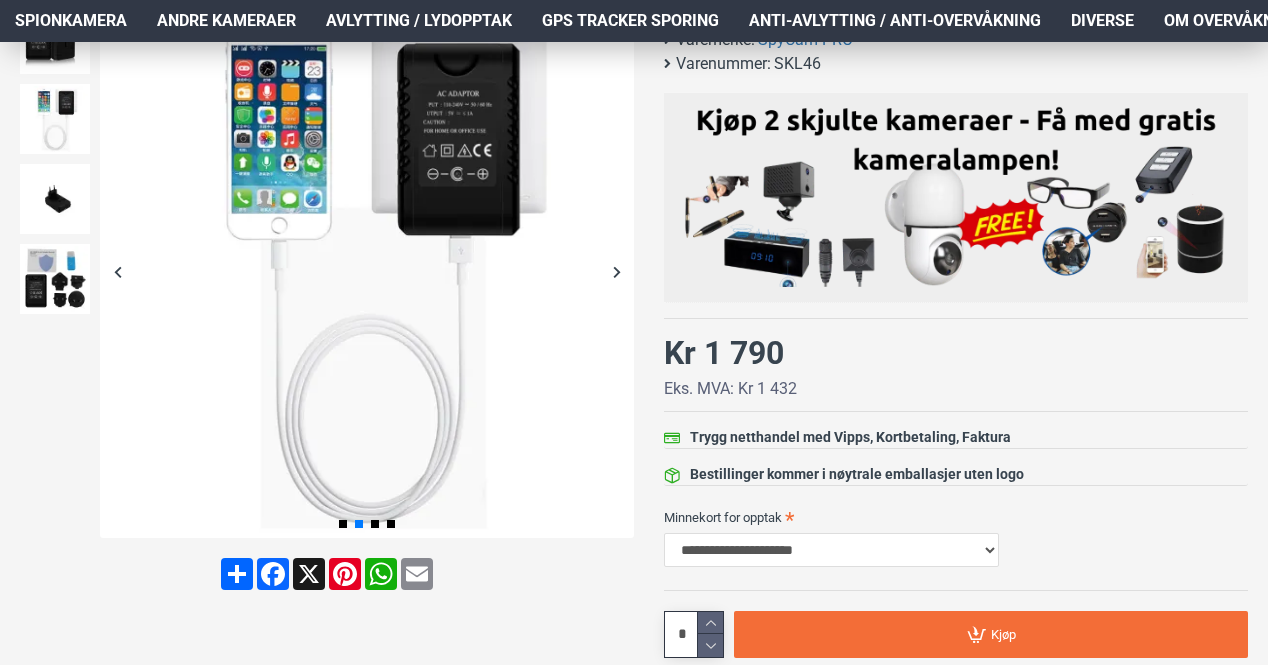 click at bounding box center [616, 271] 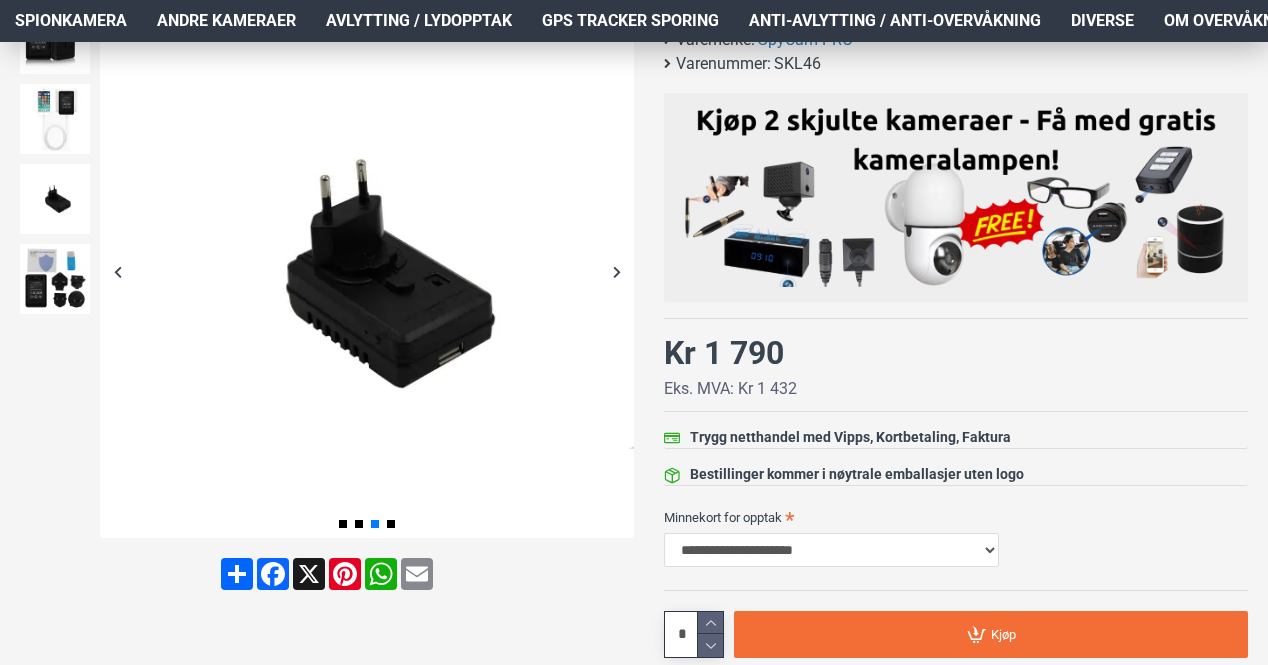 click at bounding box center (616, 271) 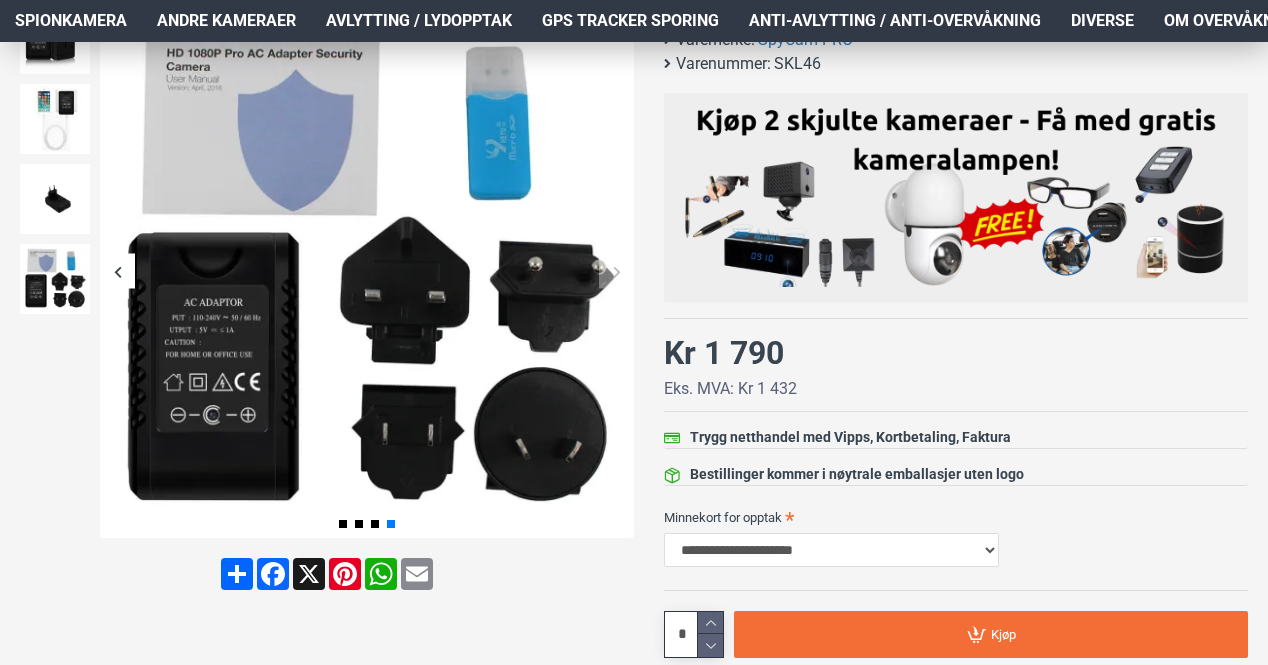 click at bounding box center [616, 271] 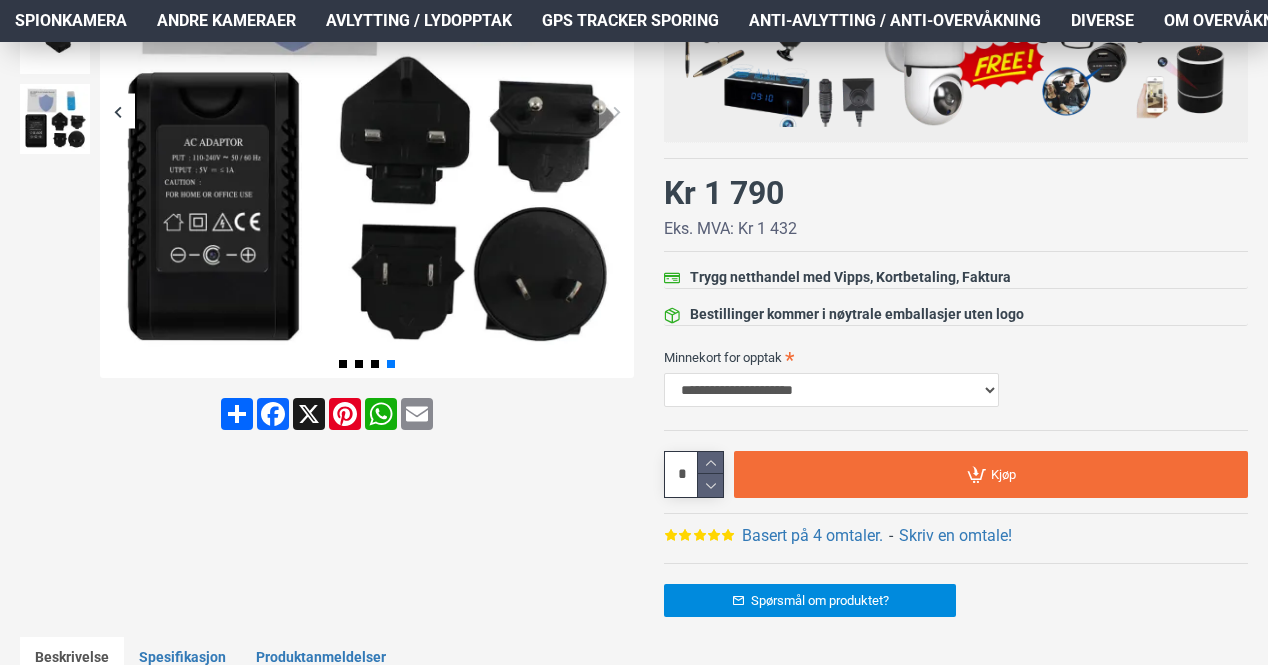 scroll, scrollTop: 508, scrollLeft: 0, axis: vertical 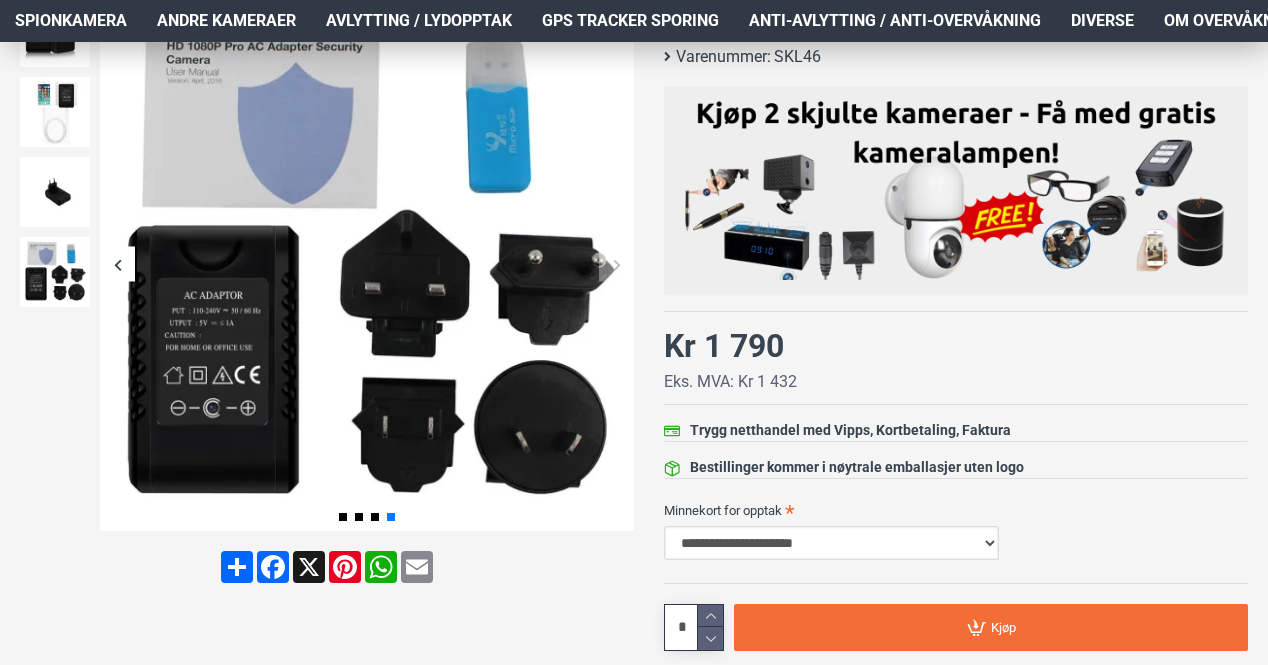 click on "**********" at bounding box center (831, 543) 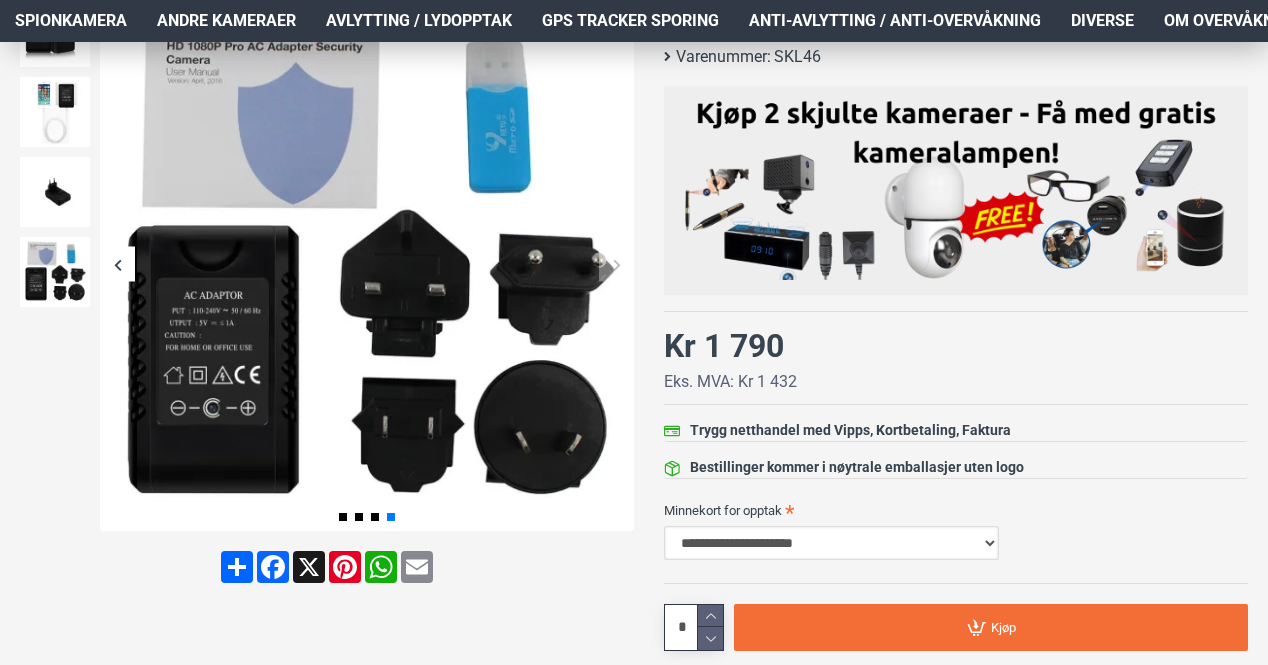 select on "***" 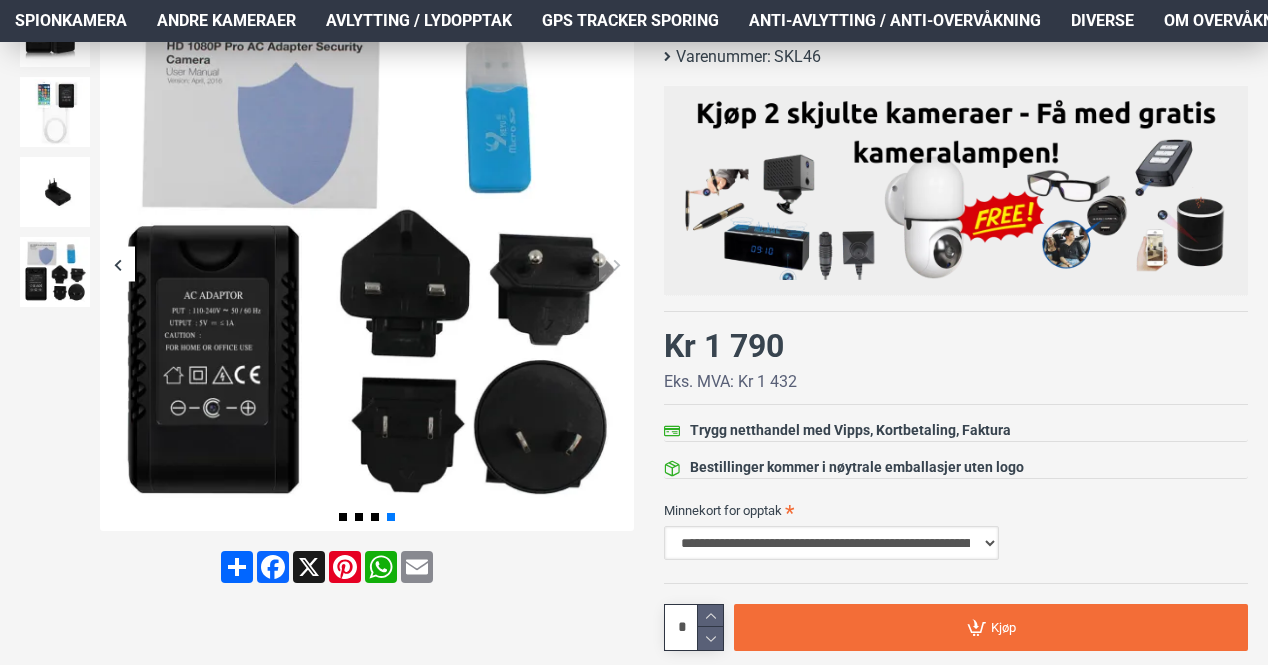 click on "**********" at bounding box center (831, 543) 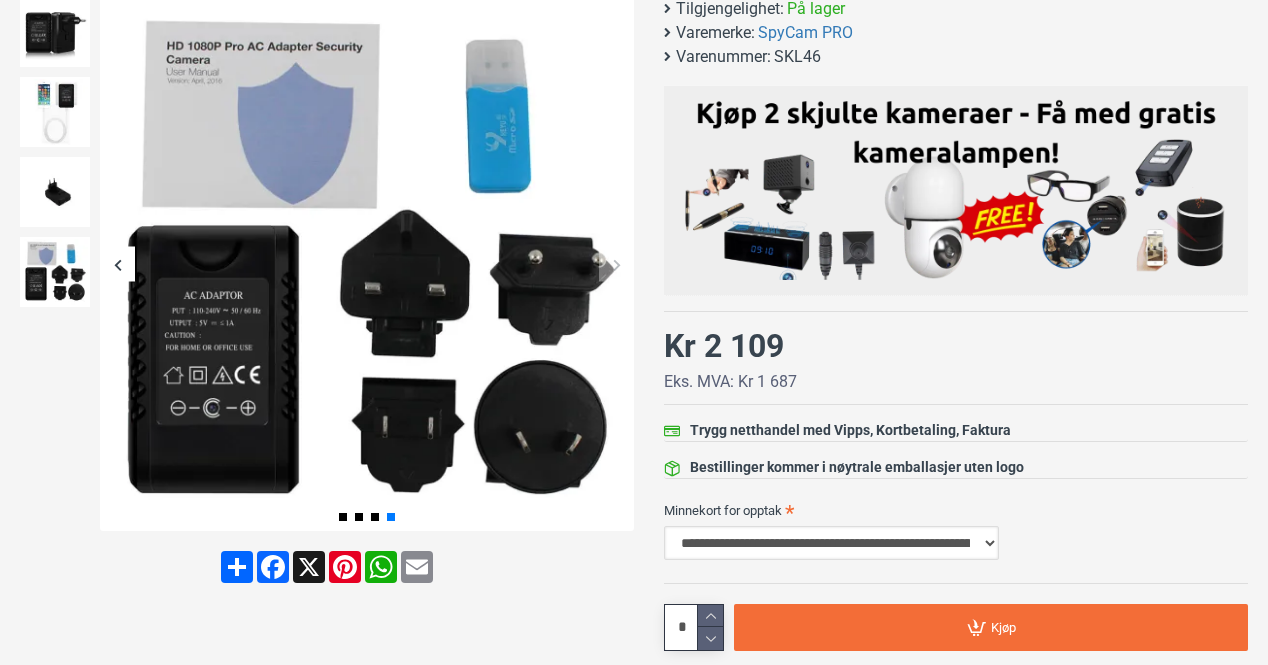 scroll, scrollTop: 0, scrollLeft: 0, axis: both 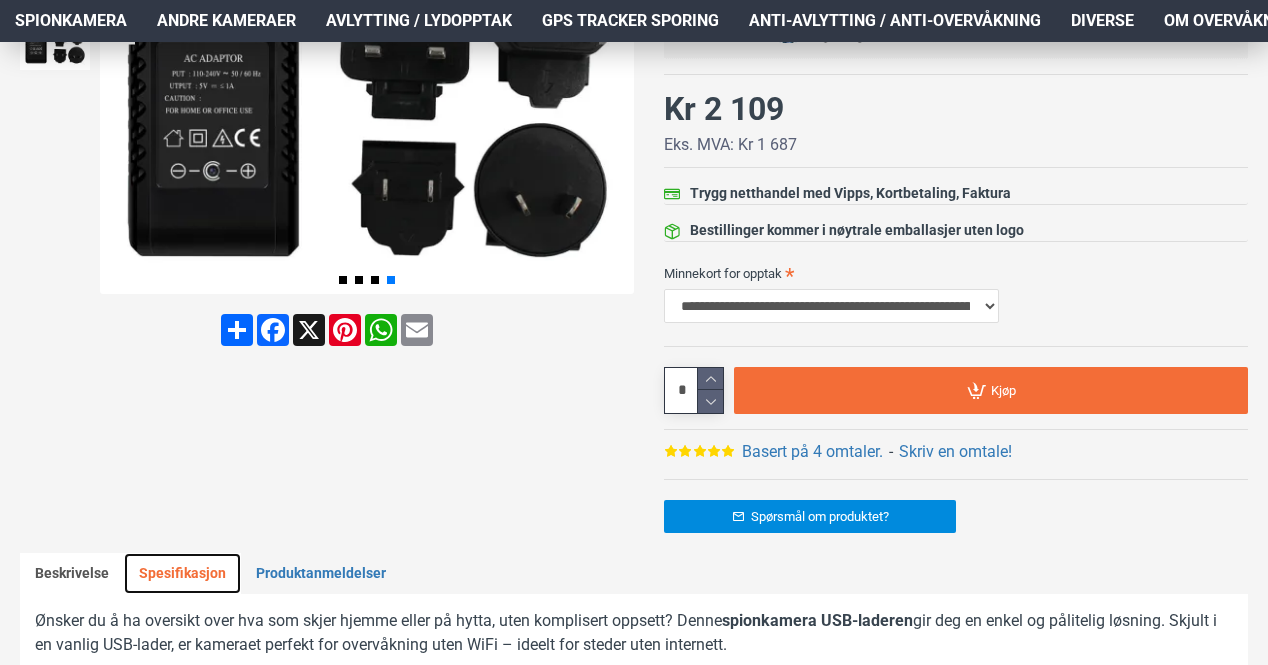 click on "Spesifikasjon" at bounding box center [182, 574] 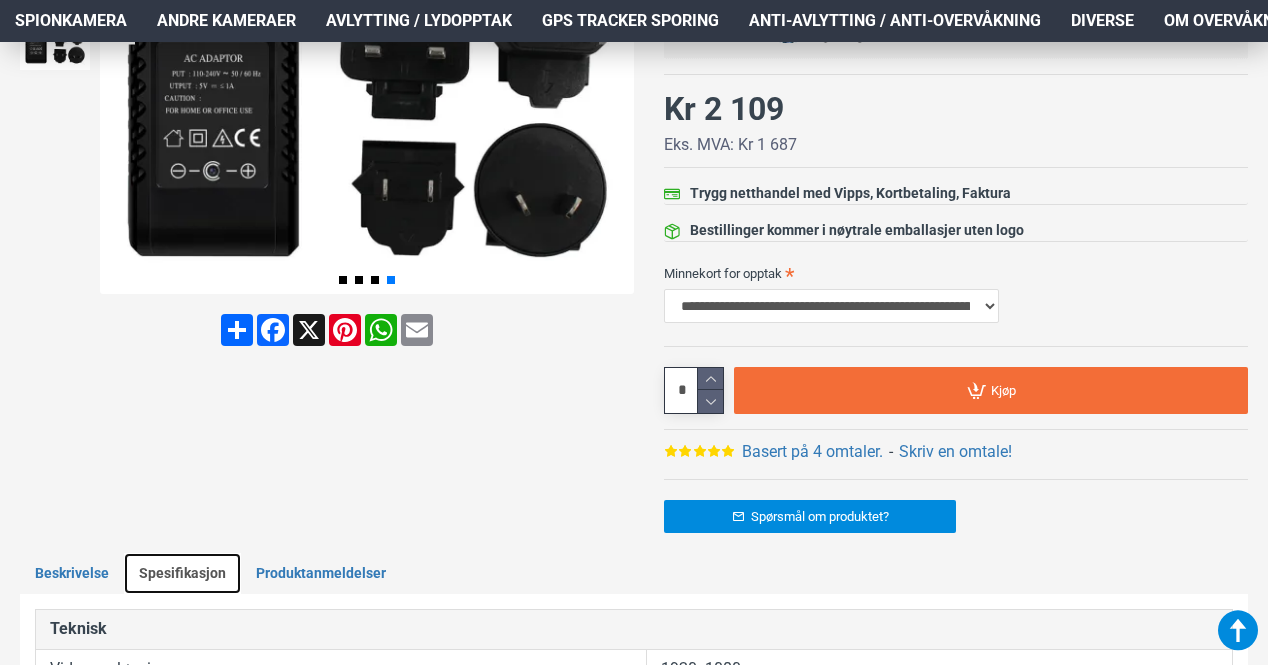 scroll, scrollTop: 1164, scrollLeft: 0, axis: vertical 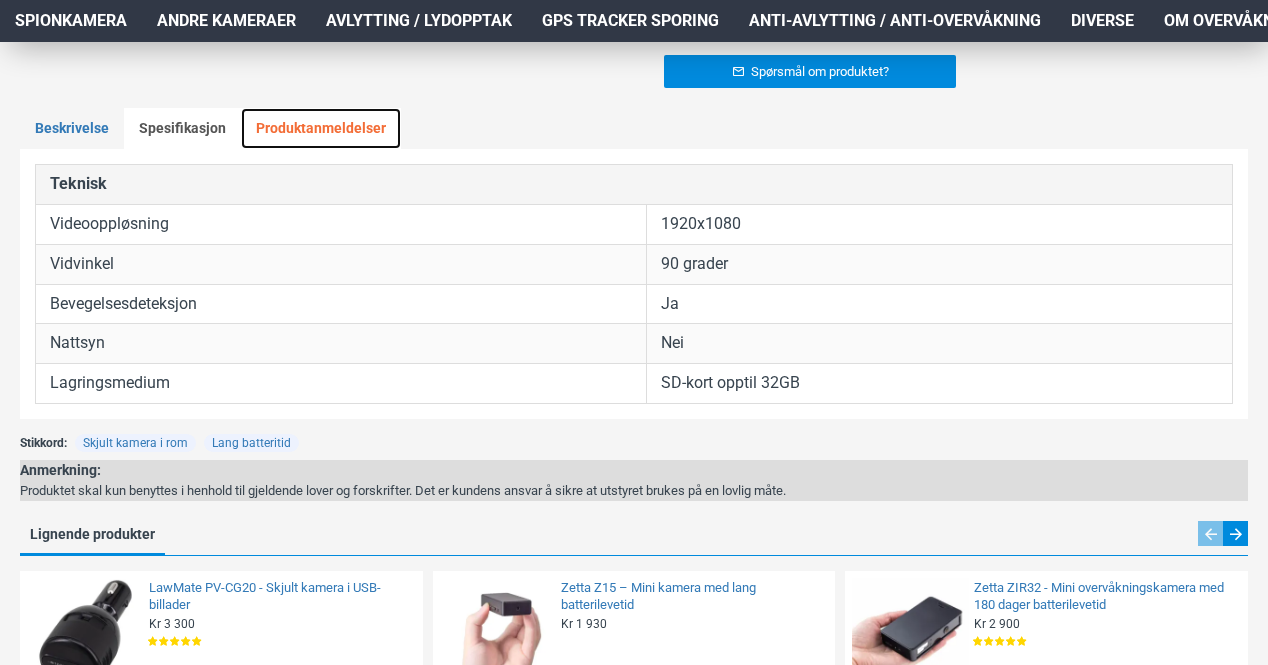 click on "Produktanmeldelser" at bounding box center (321, 129) 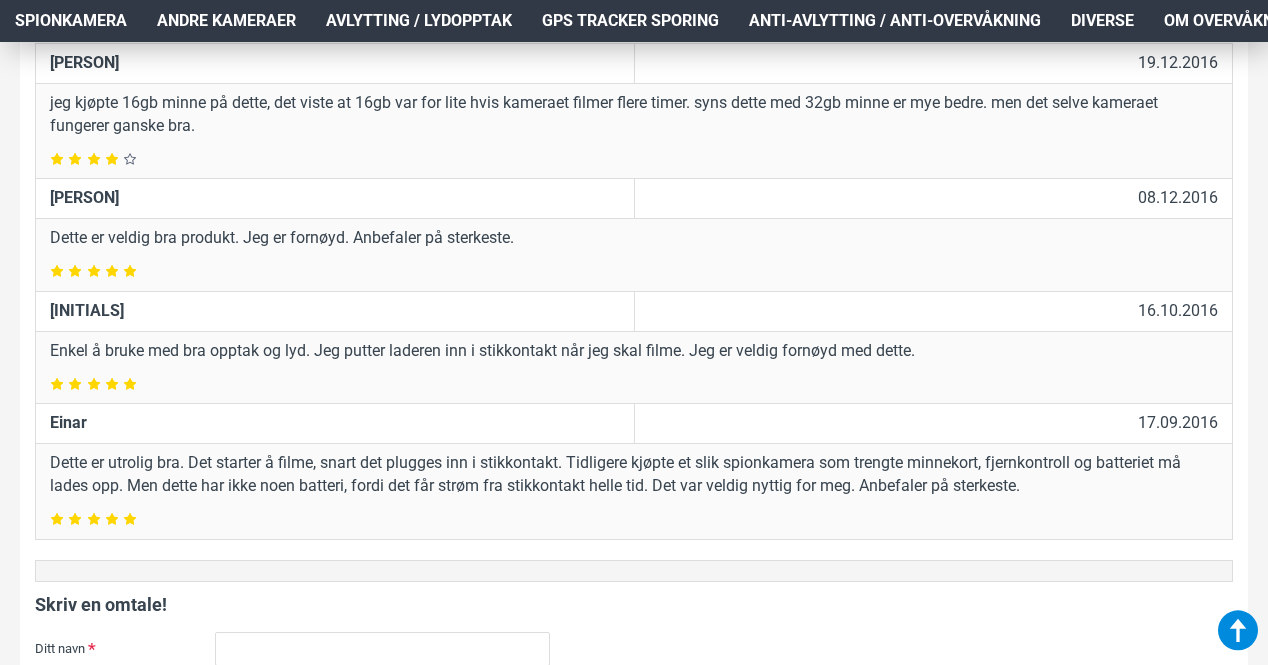 scroll, scrollTop: 1158, scrollLeft: 0, axis: vertical 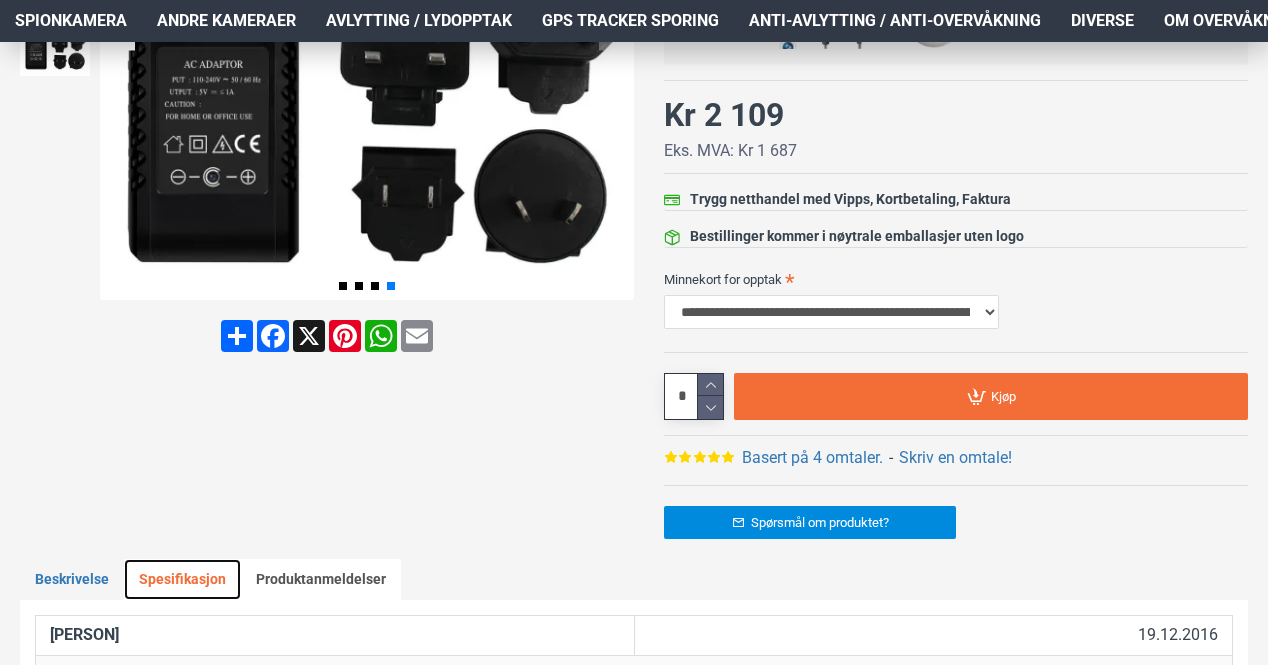 click on "Spesifikasjon" at bounding box center (182, 580) 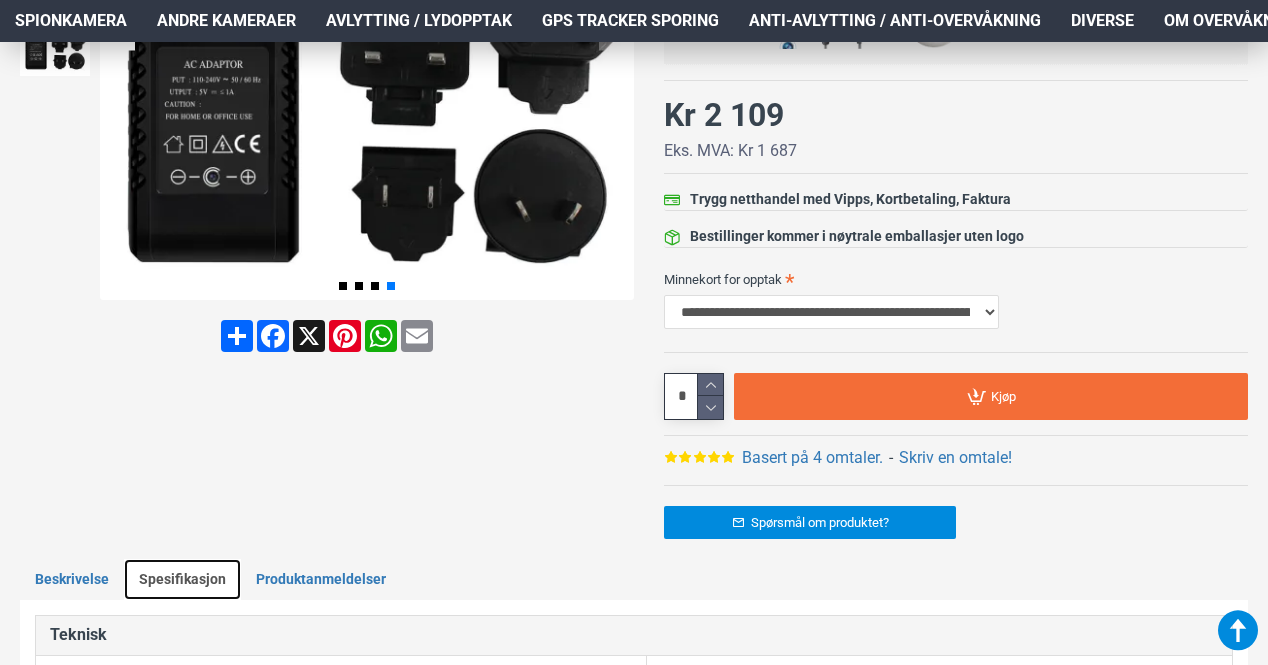 scroll, scrollTop: 1158, scrollLeft: 0, axis: vertical 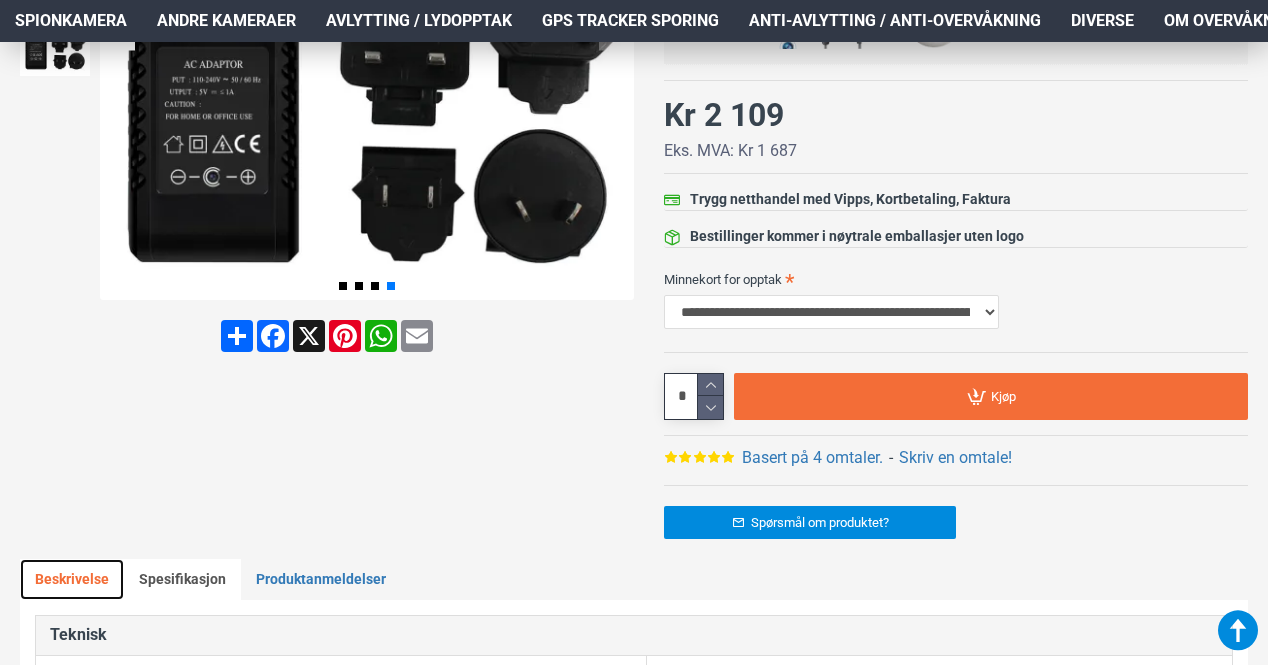 click on "Beskrivelse" at bounding box center [72, 580] 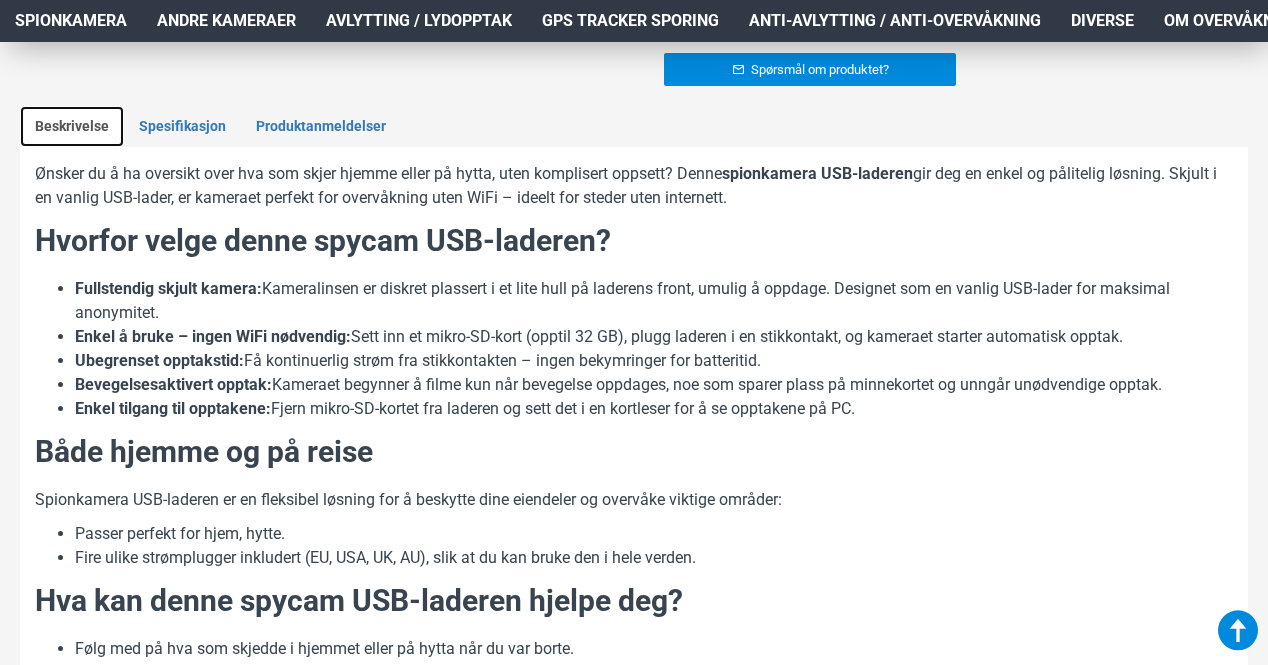 scroll, scrollTop: 1048, scrollLeft: 0, axis: vertical 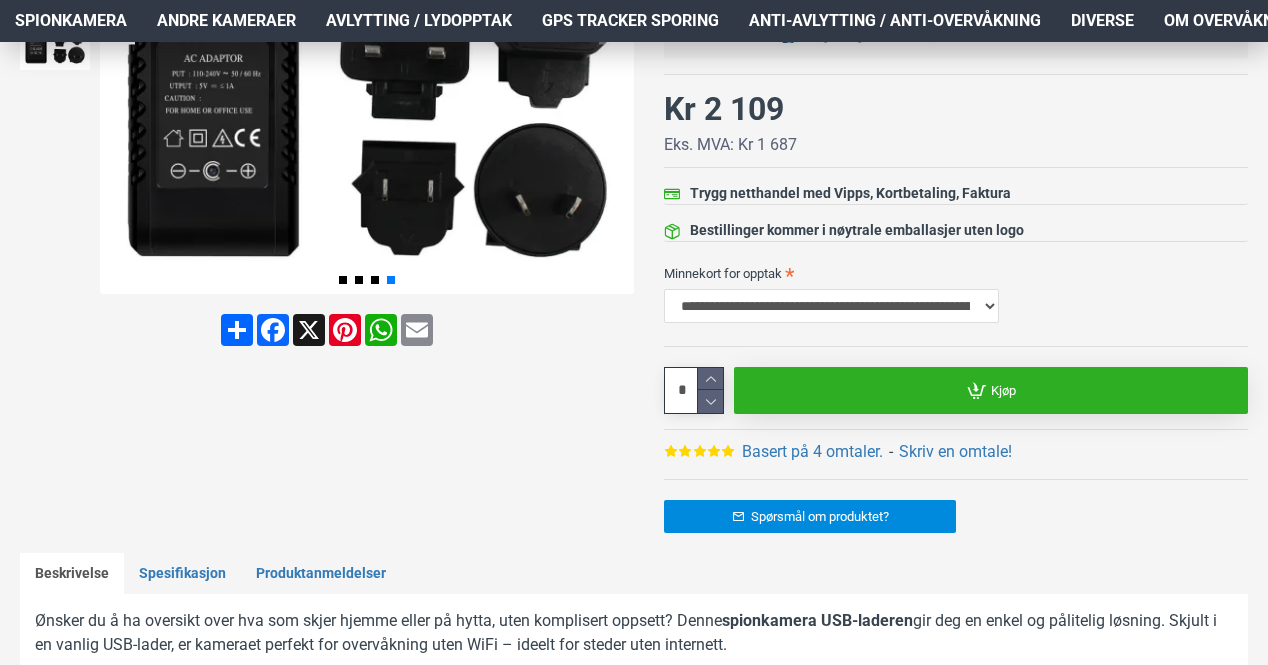click on "Kjøp" at bounding box center [991, 390] 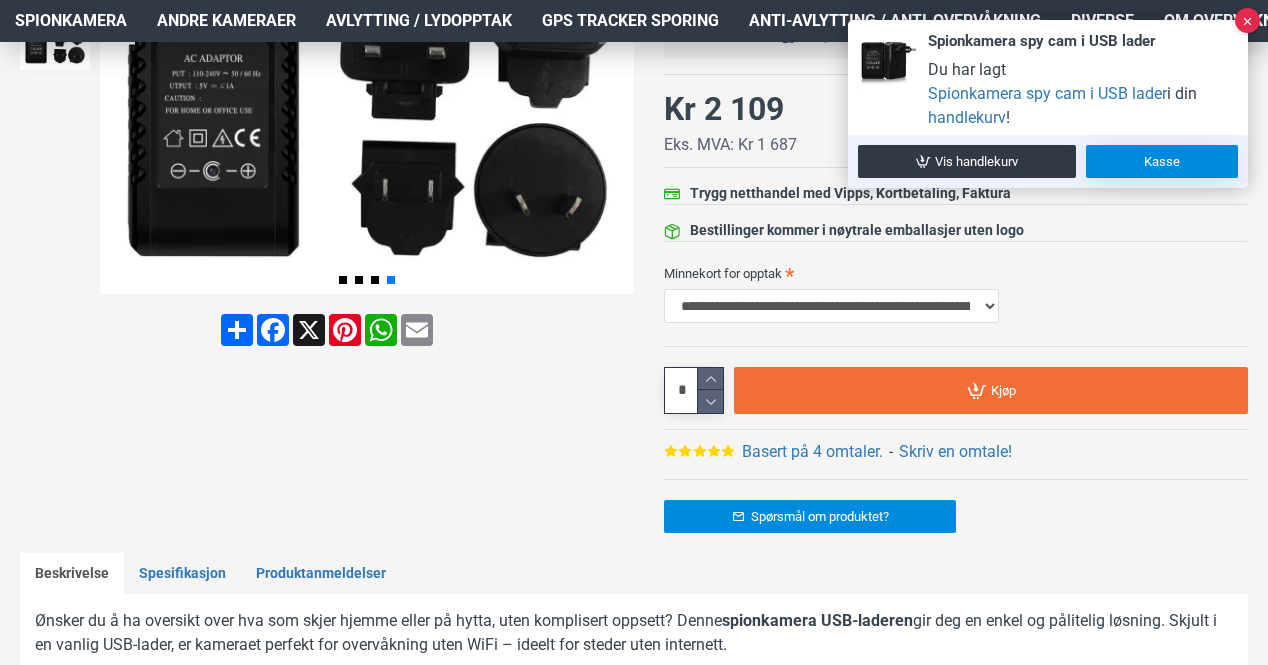 click on "Kasse" at bounding box center [1162, 161] 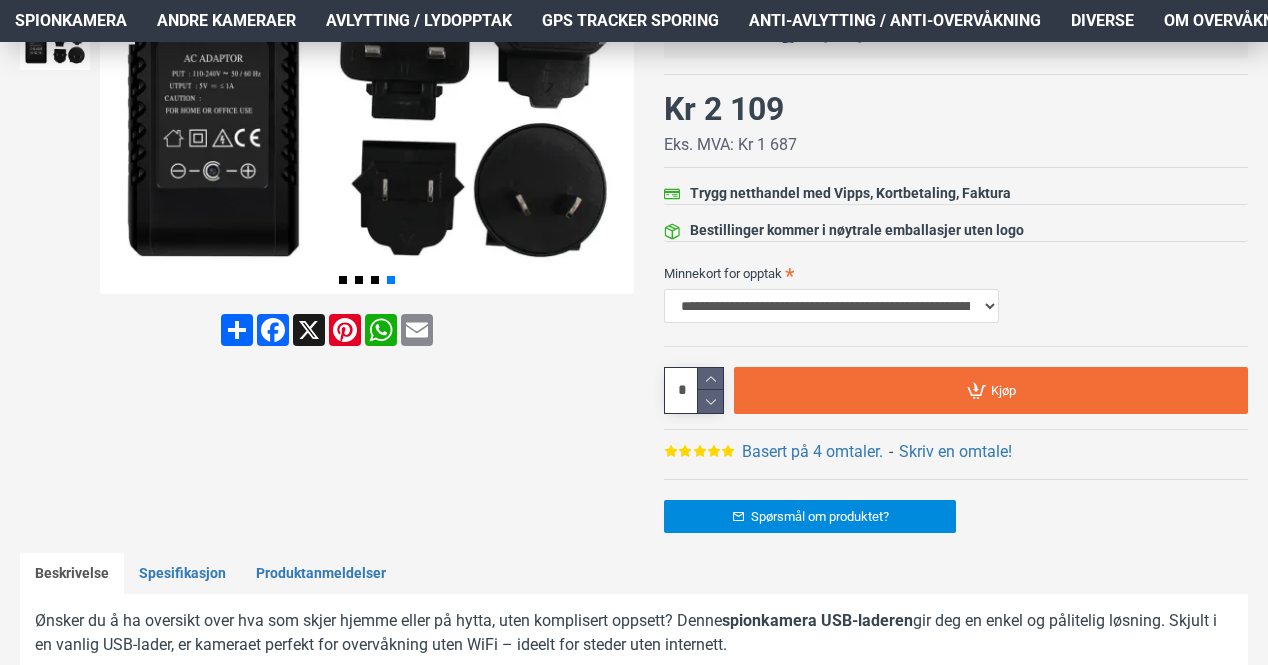 scroll, scrollTop: 1164, scrollLeft: 0, axis: vertical 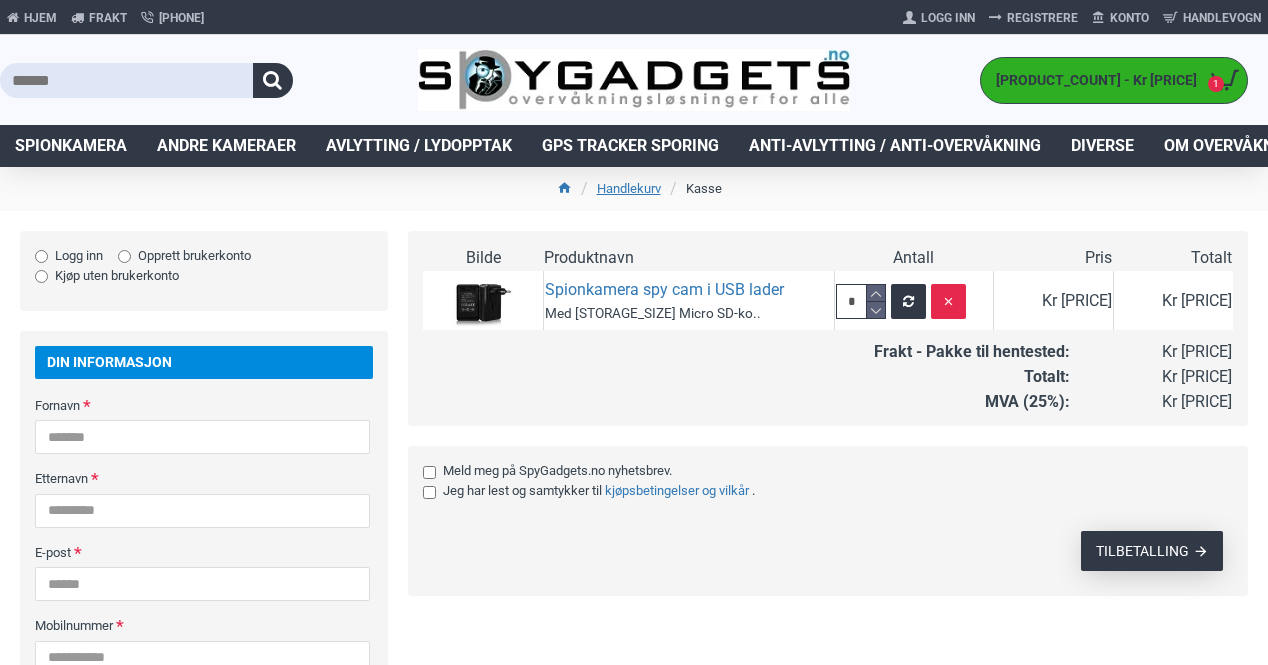 click on "TILBETALLING" at bounding box center [1142, 551] 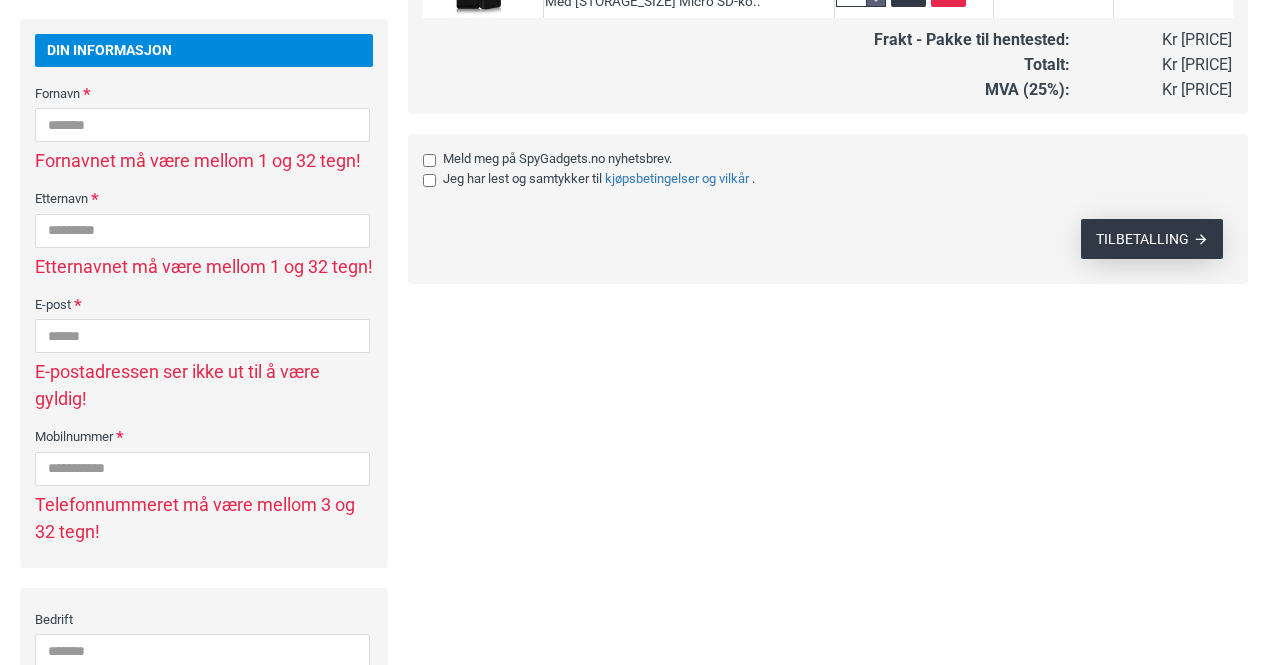 scroll, scrollTop: 338, scrollLeft: 0, axis: vertical 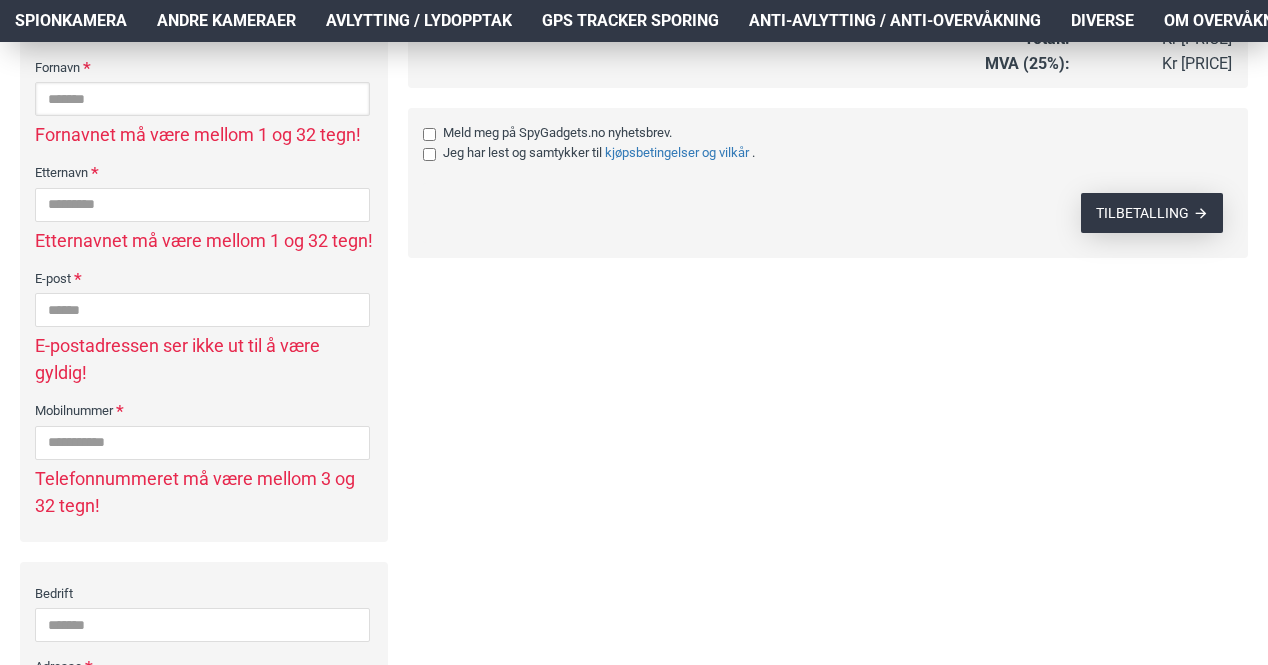 click on "Fornavn" at bounding box center [202, 99] 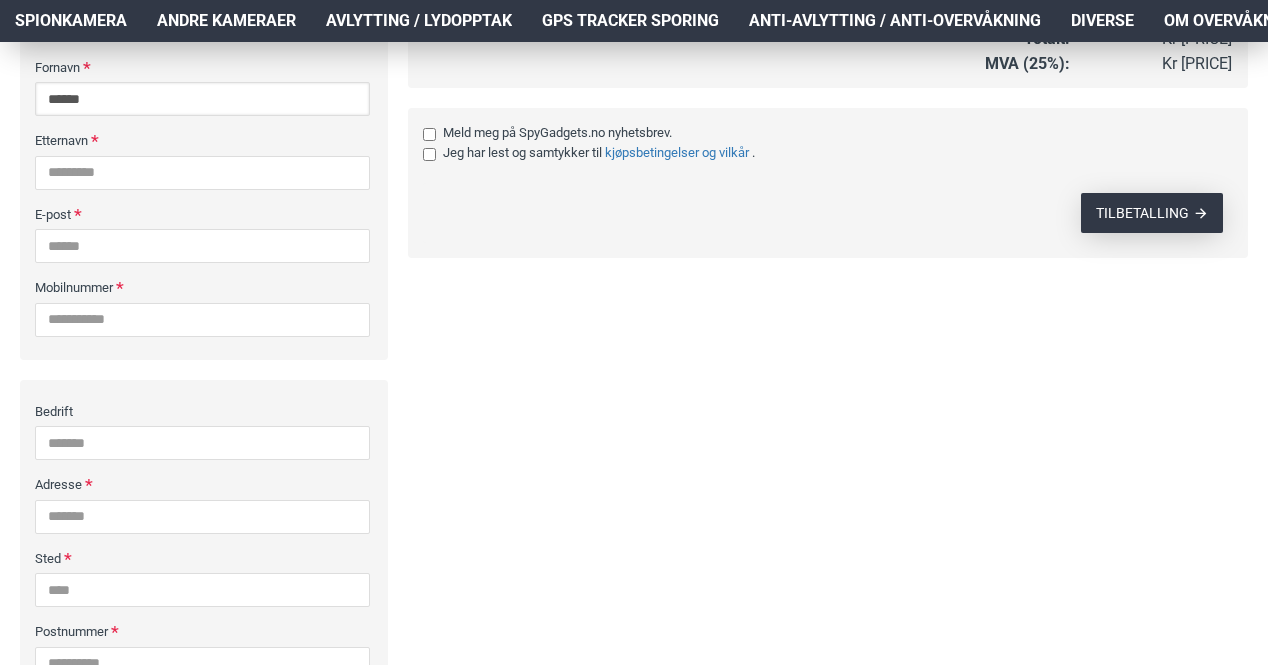 type on "******" 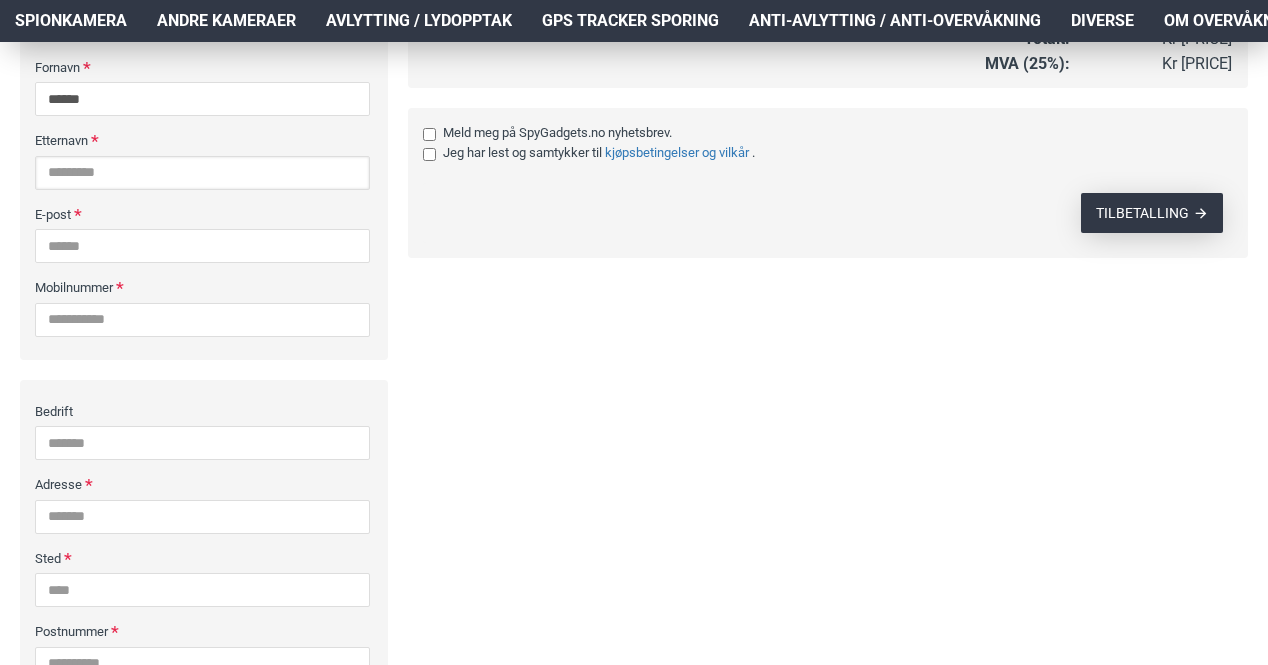 click on "Etternavn" at bounding box center (202, 173) 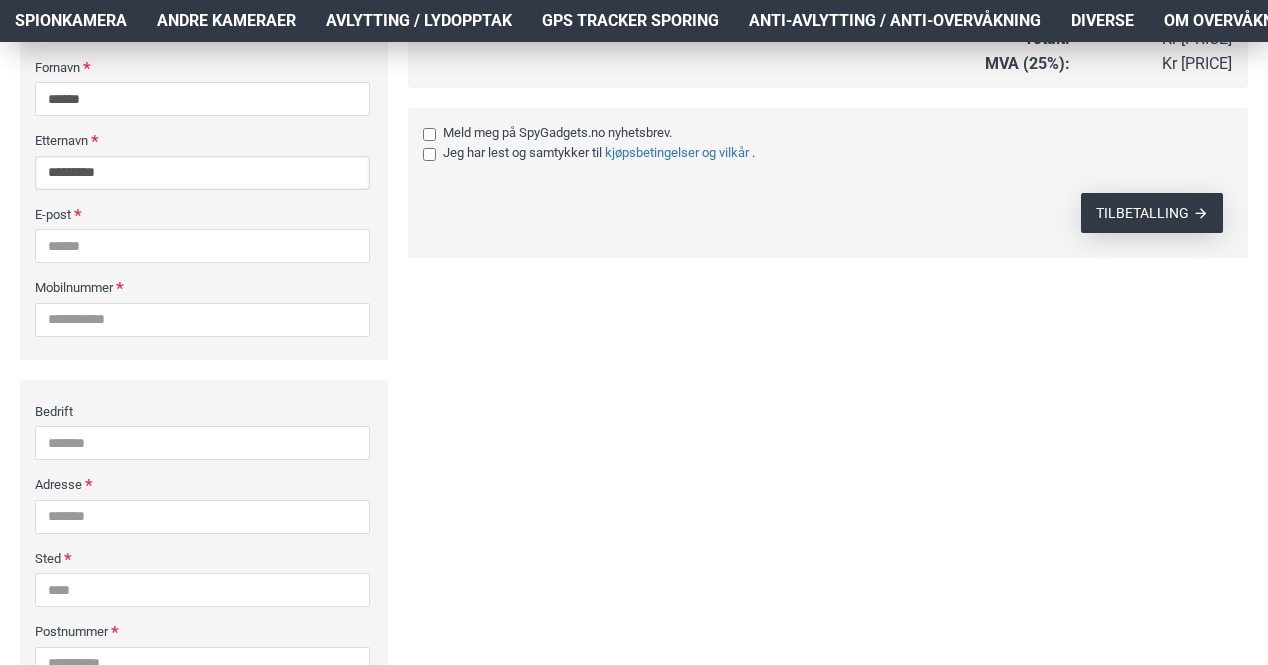 type on "*********" 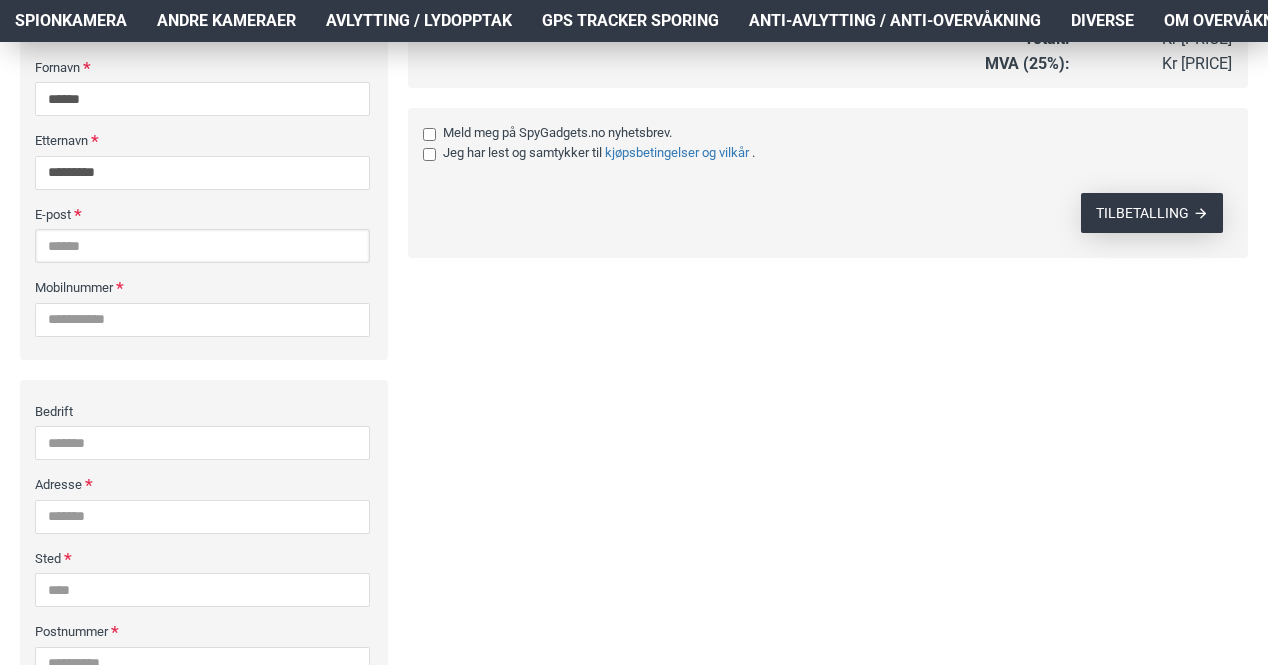 click on "E-post" at bounding box center [202, 246] 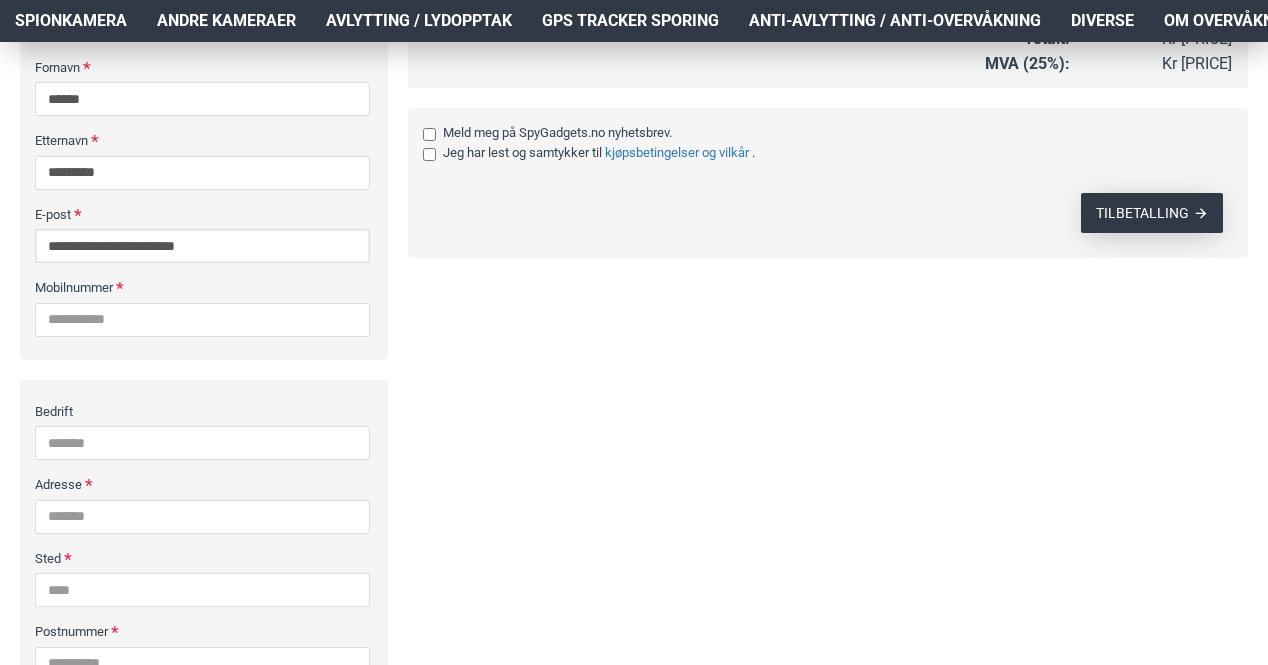 type on "**********" 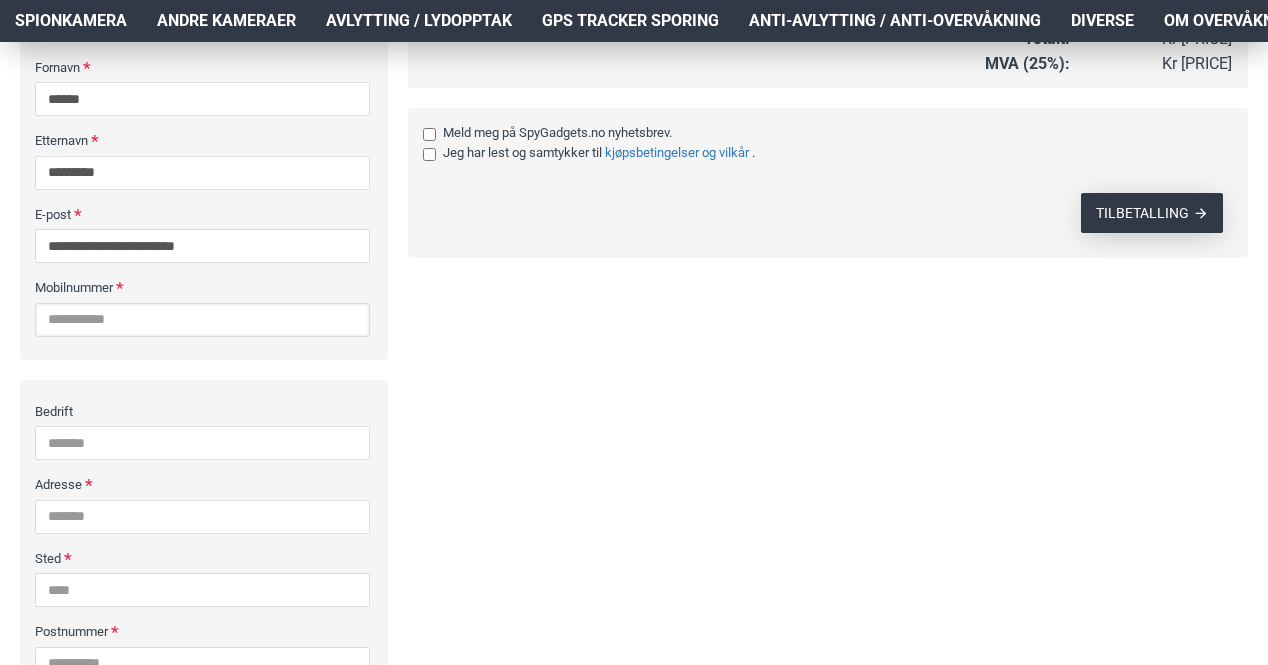 click on "Mobilnummer" at bounding box center [202, 320] 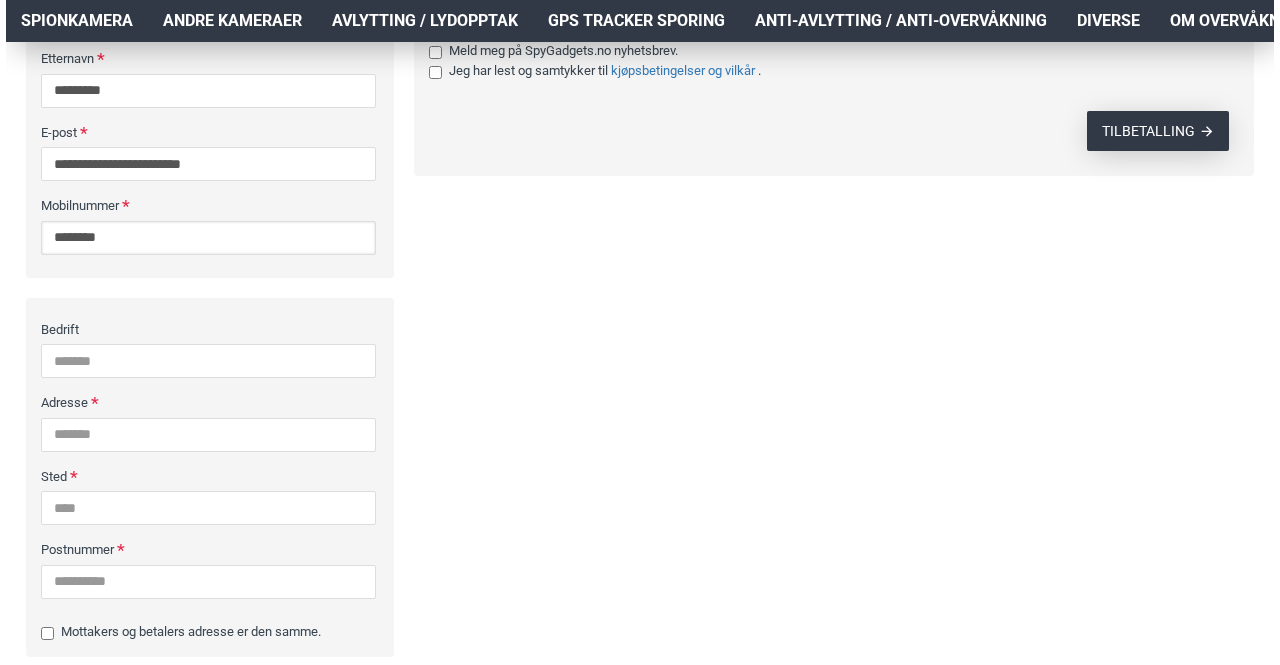 scroll, scrollTop: 451, scrollLeft: 0, axis: vertical 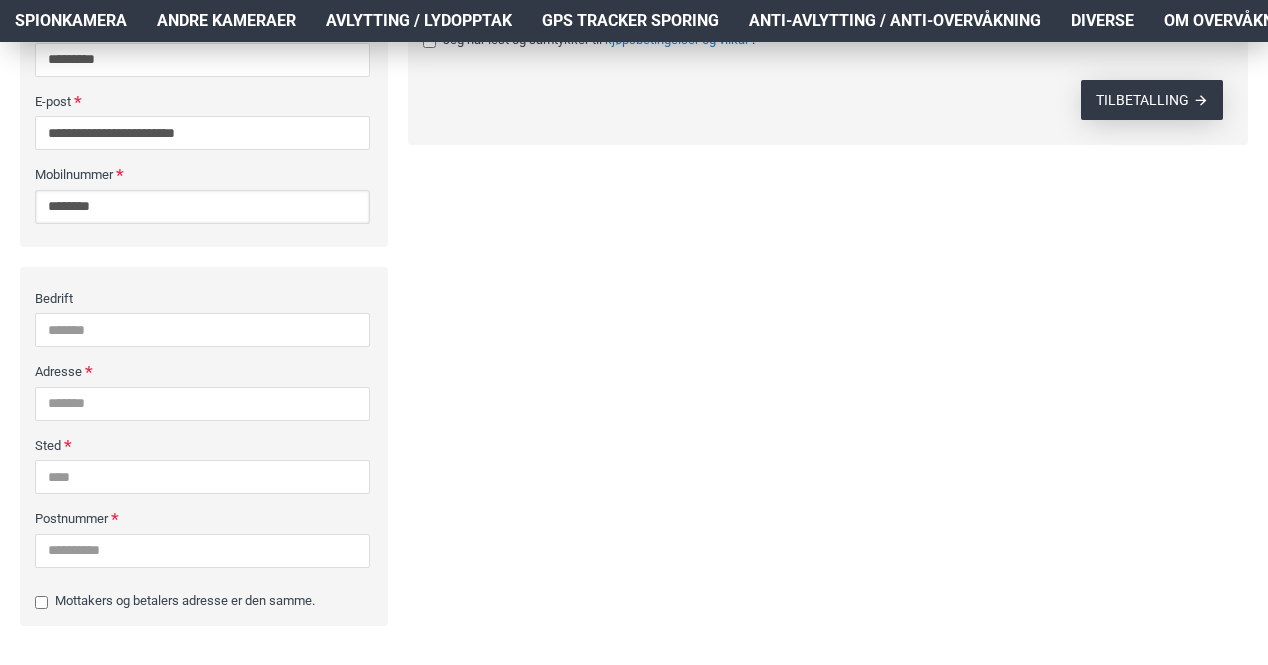 type on "********" 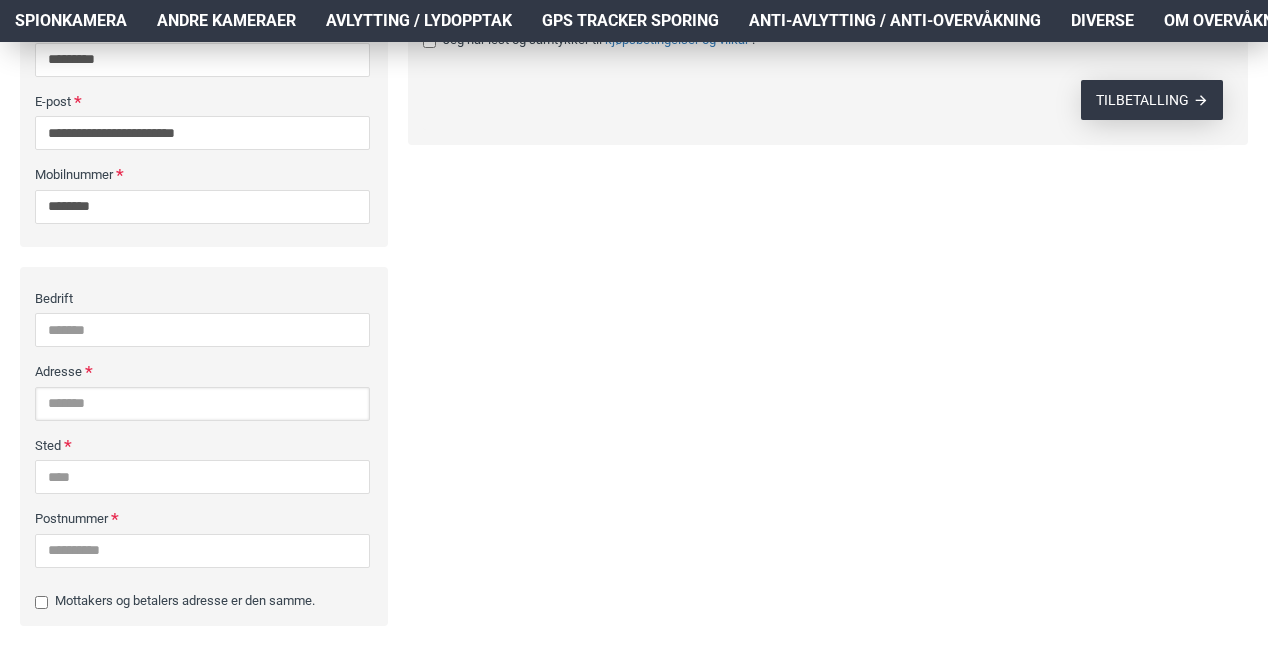 click on "Adresse" at bounding box center (202, 404) 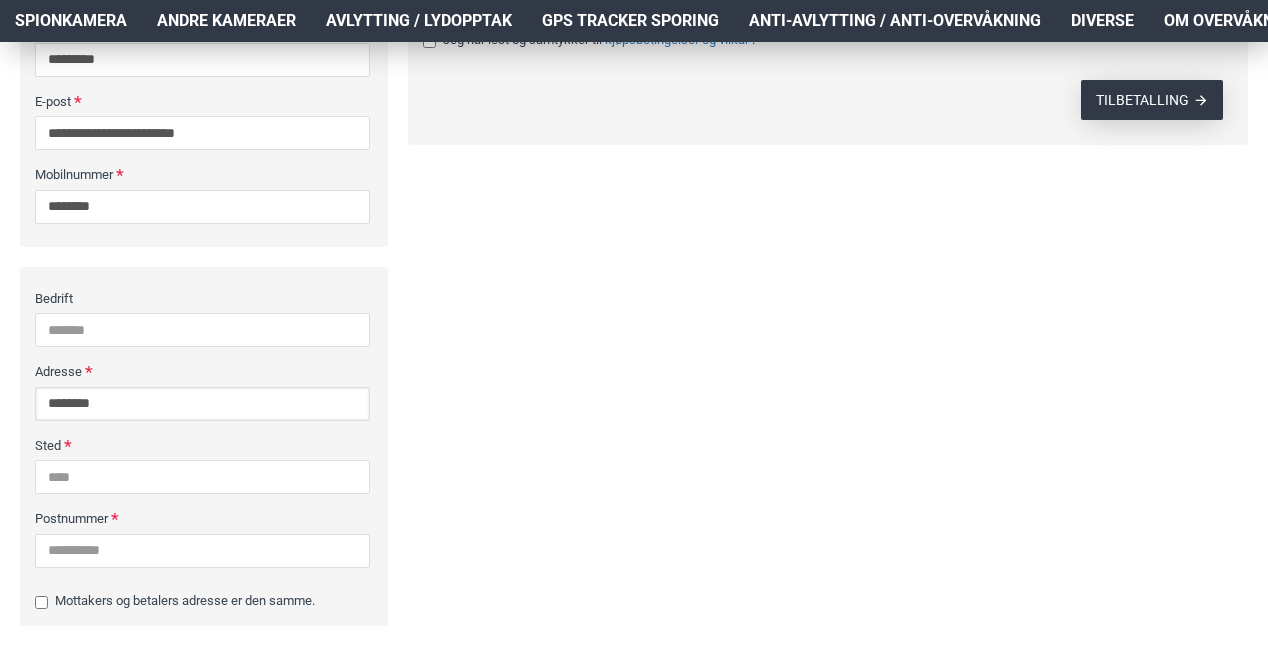 type on "********" 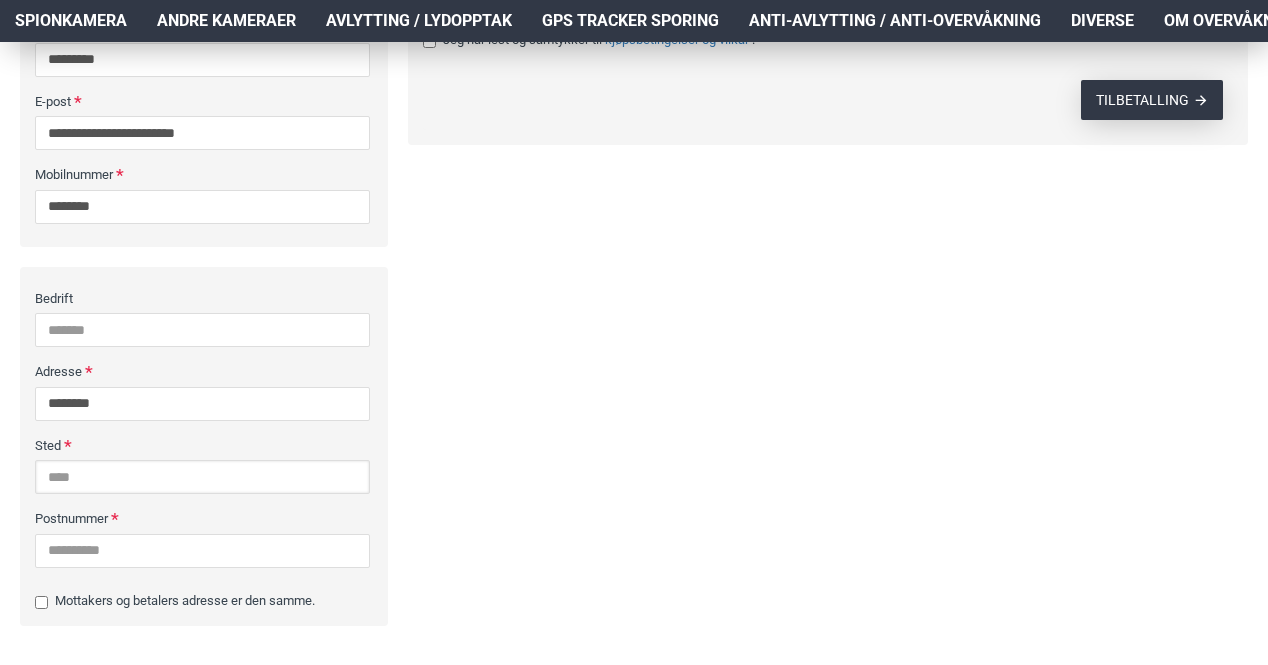 click on "Sted" at bounding box center (202, 477) 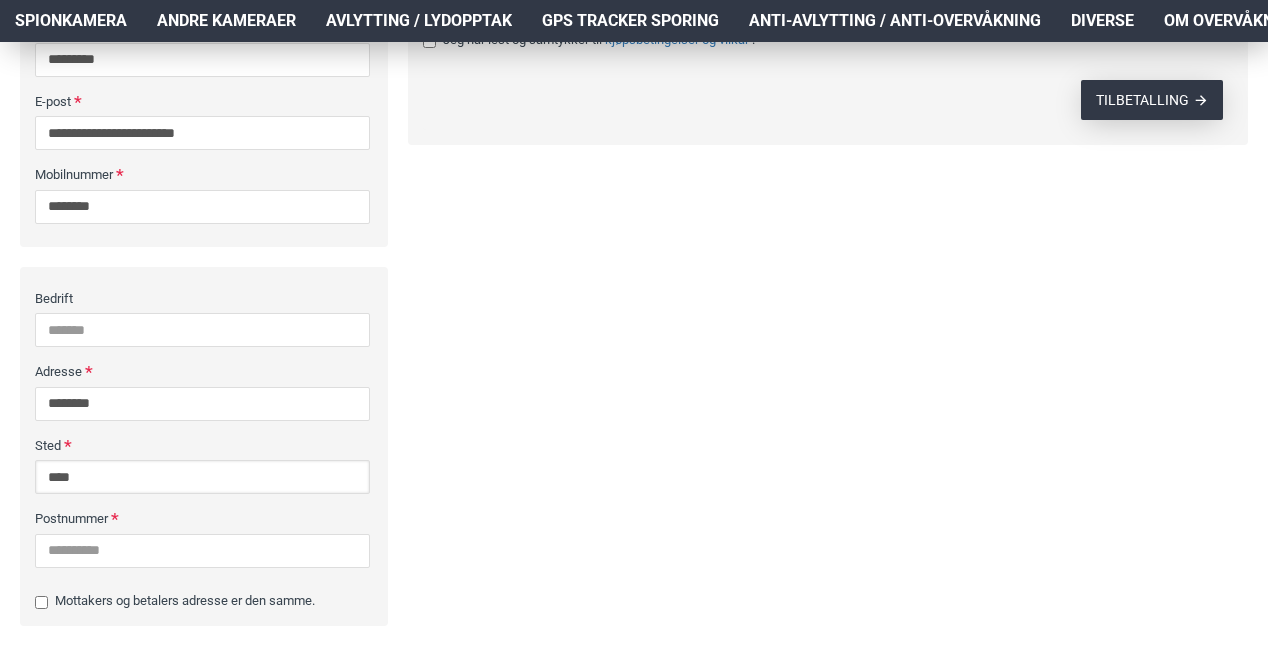 type on "****" 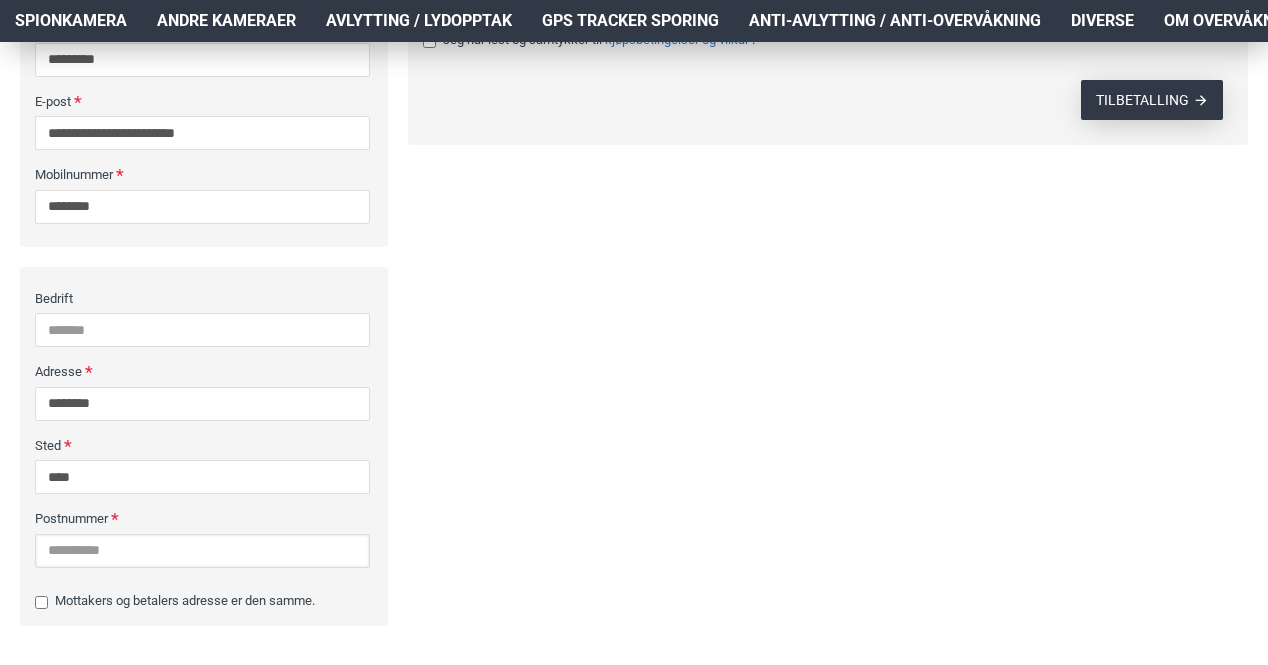 click on "Postnummer" at bounding box center [202, 551] 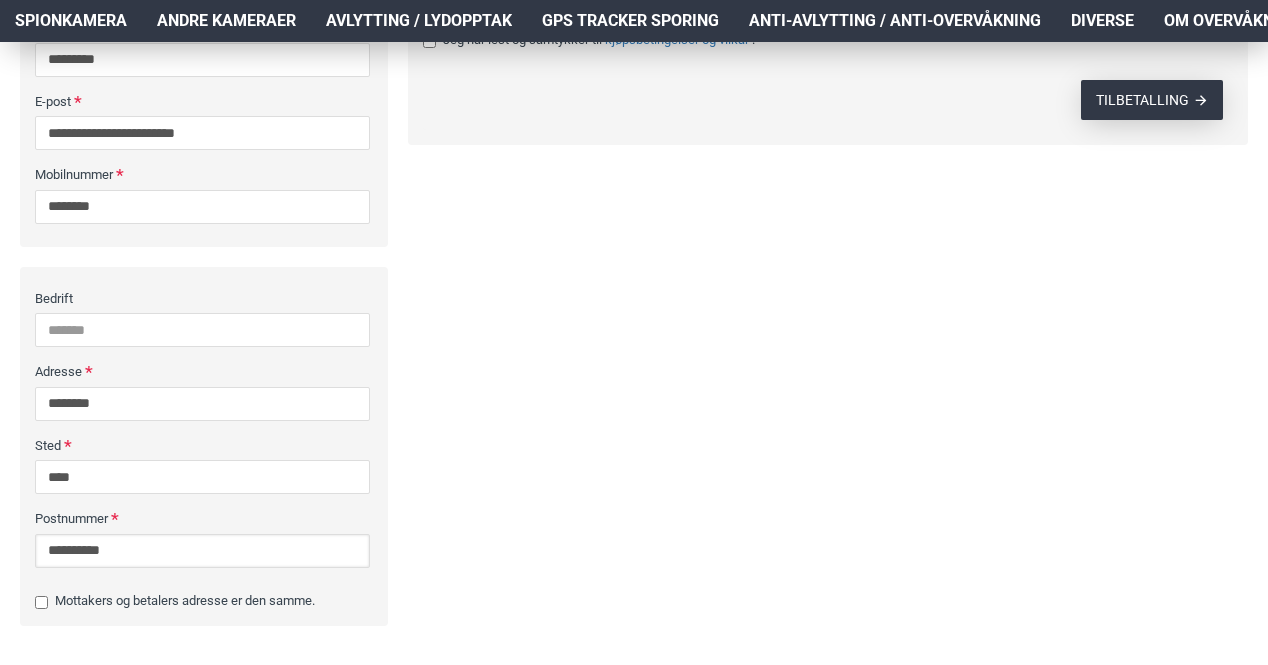 type on "**********" 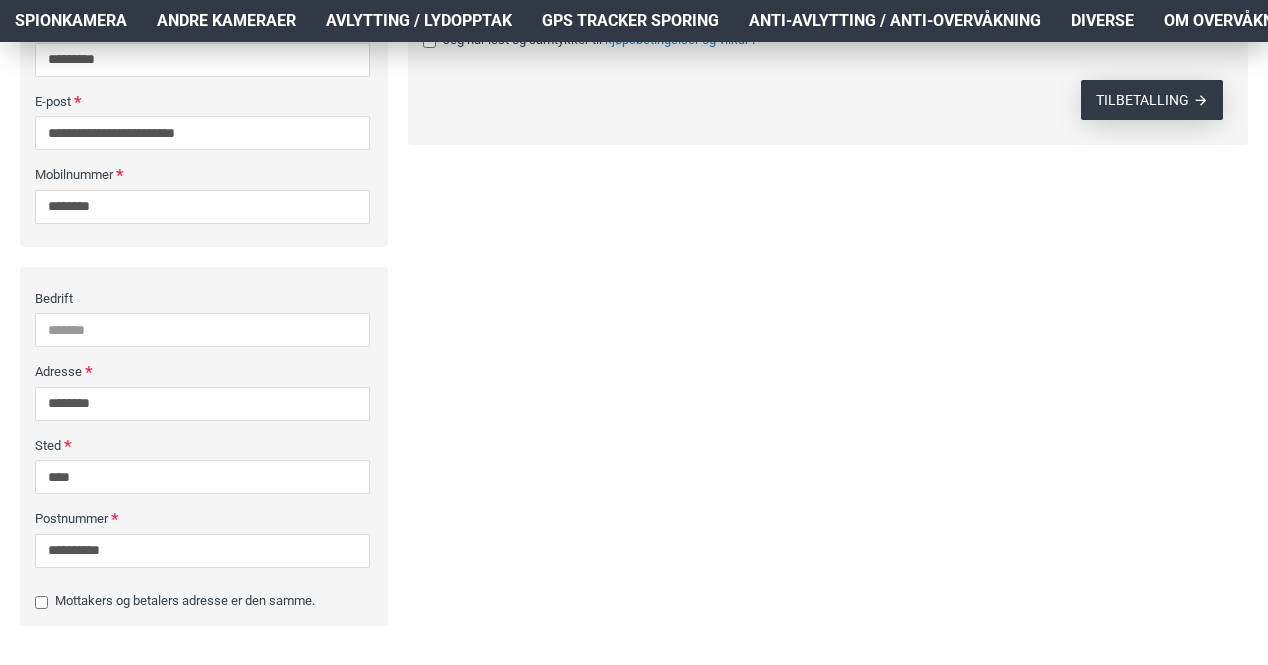 click on "TILBETALLING" at bounding box center [1142, 100] 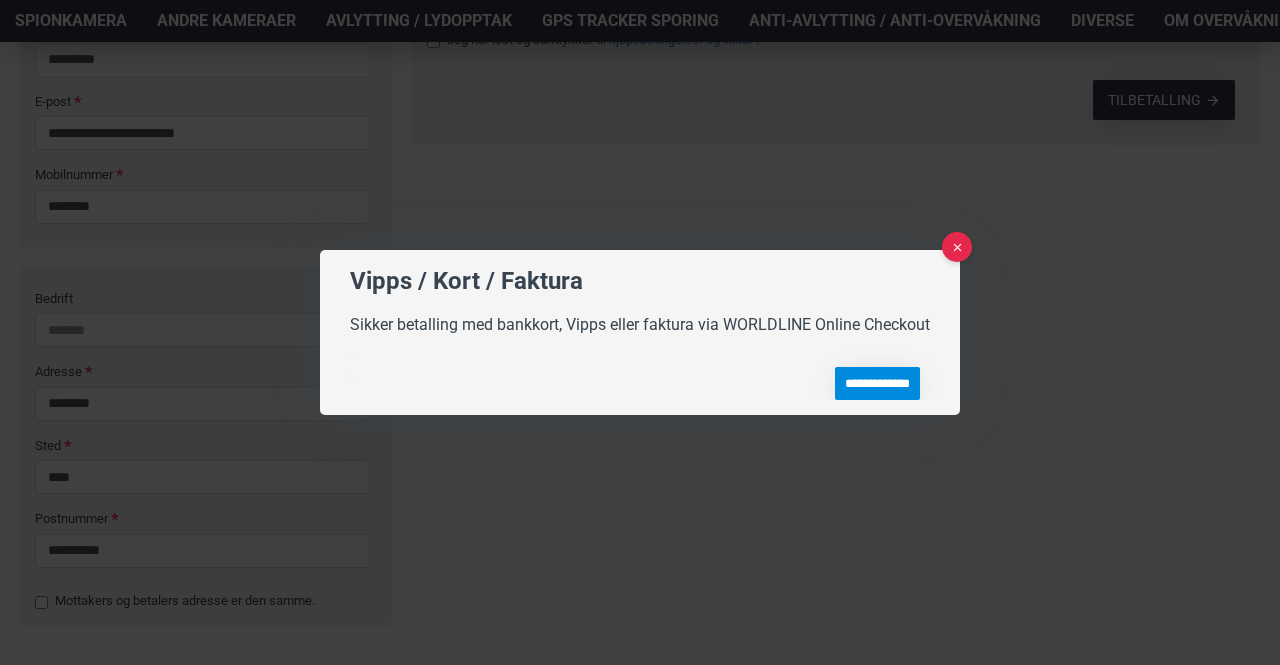 click on "**********" at bounding box center [877, 383] 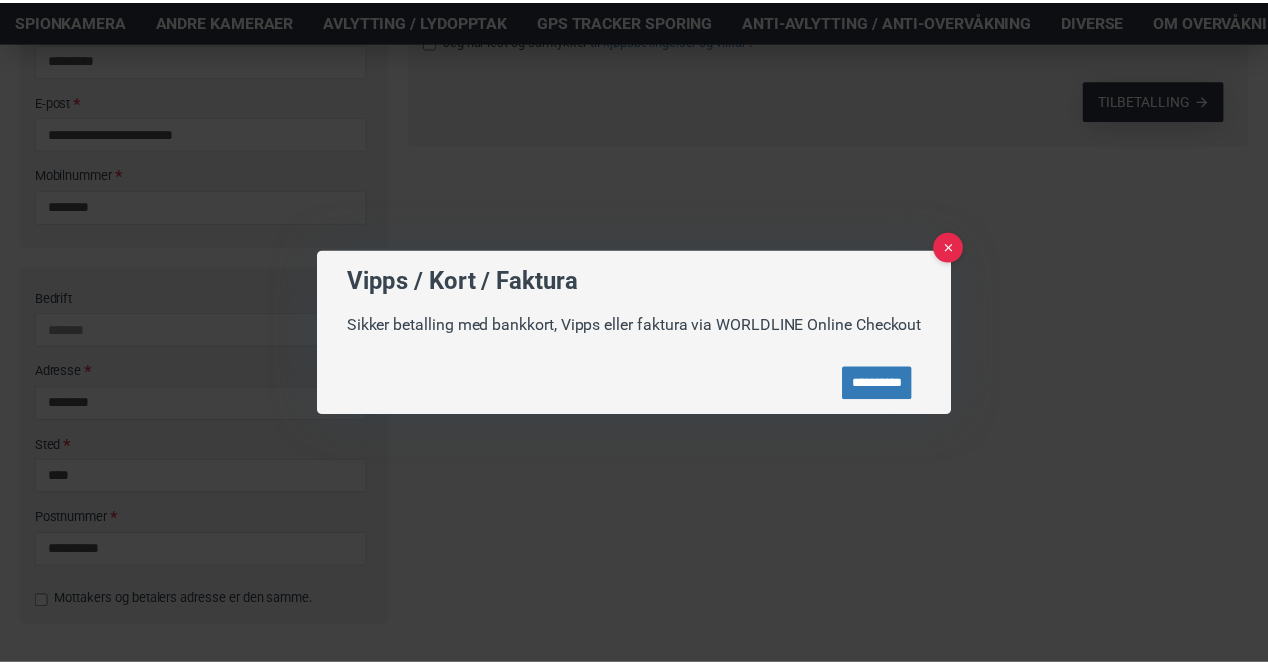 scroll, scrollTop: 0, scrollLeft: 0, axis: both 